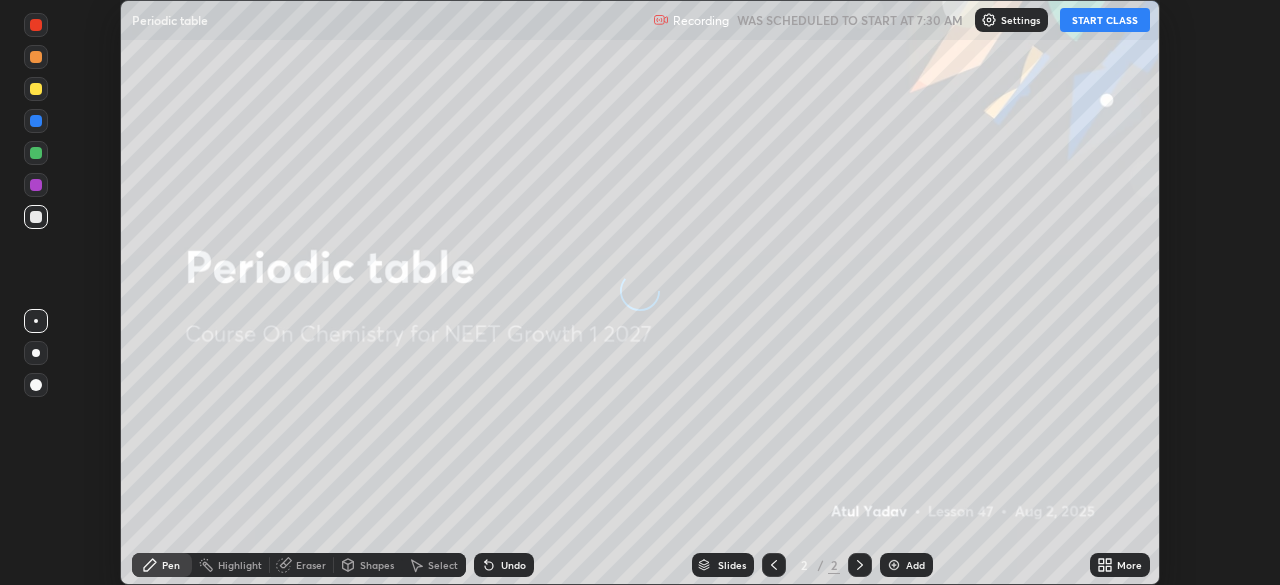 scroll, scrollTop: 0, scrollLeft: 0, axis: both 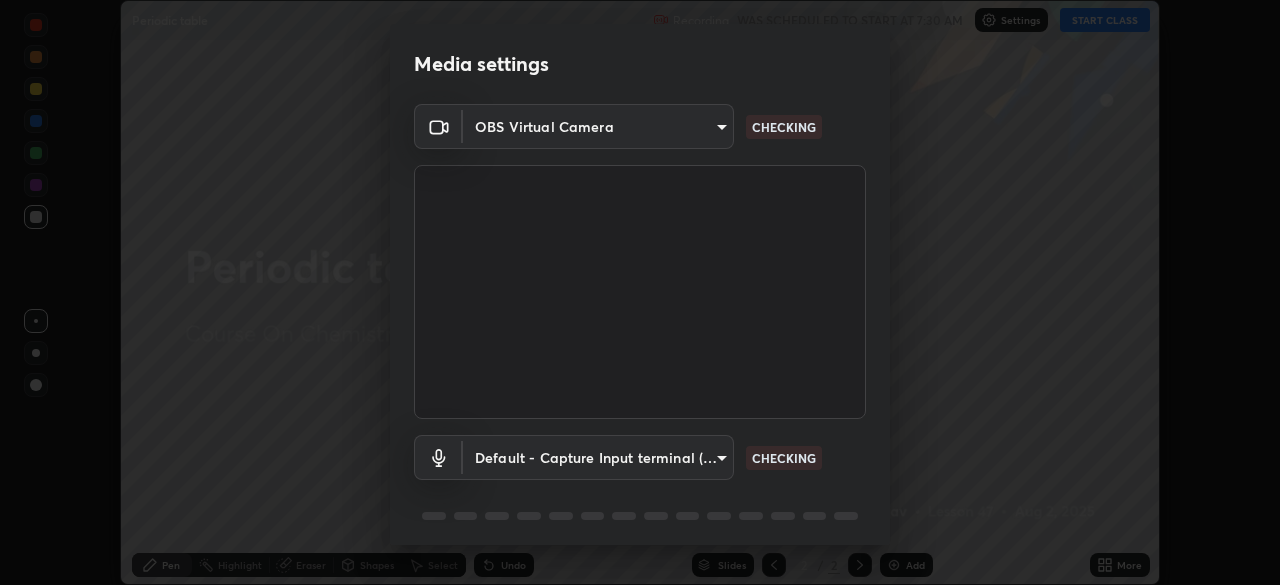 type on "[HASH]" 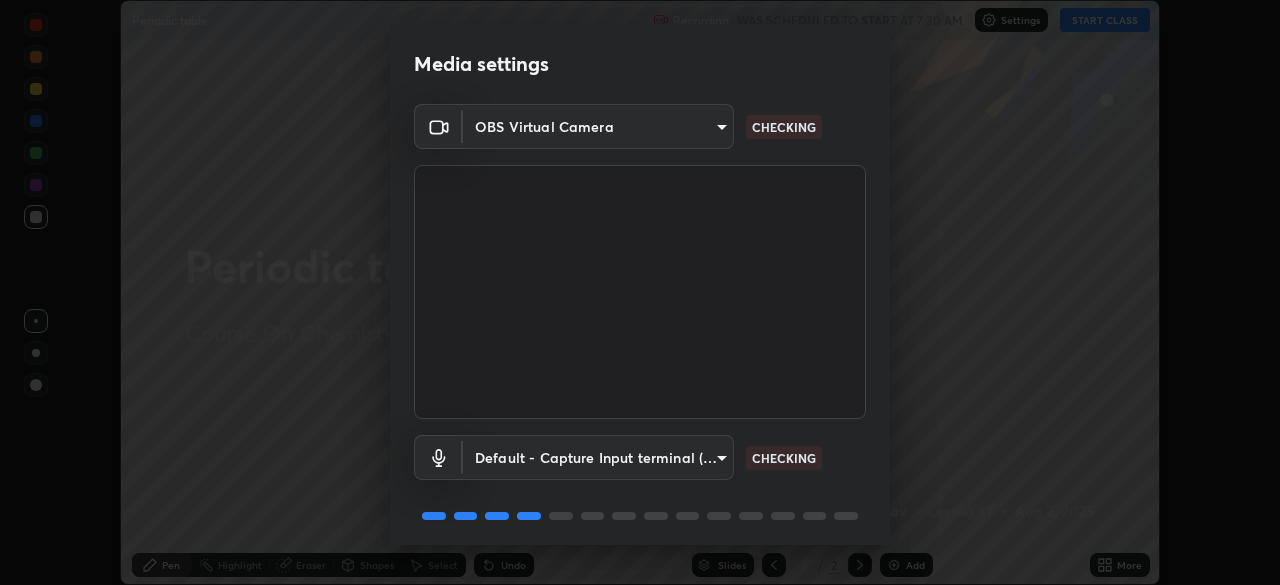 scroll, scrollTop: 71, scrollLeft: 0, axis: vertical 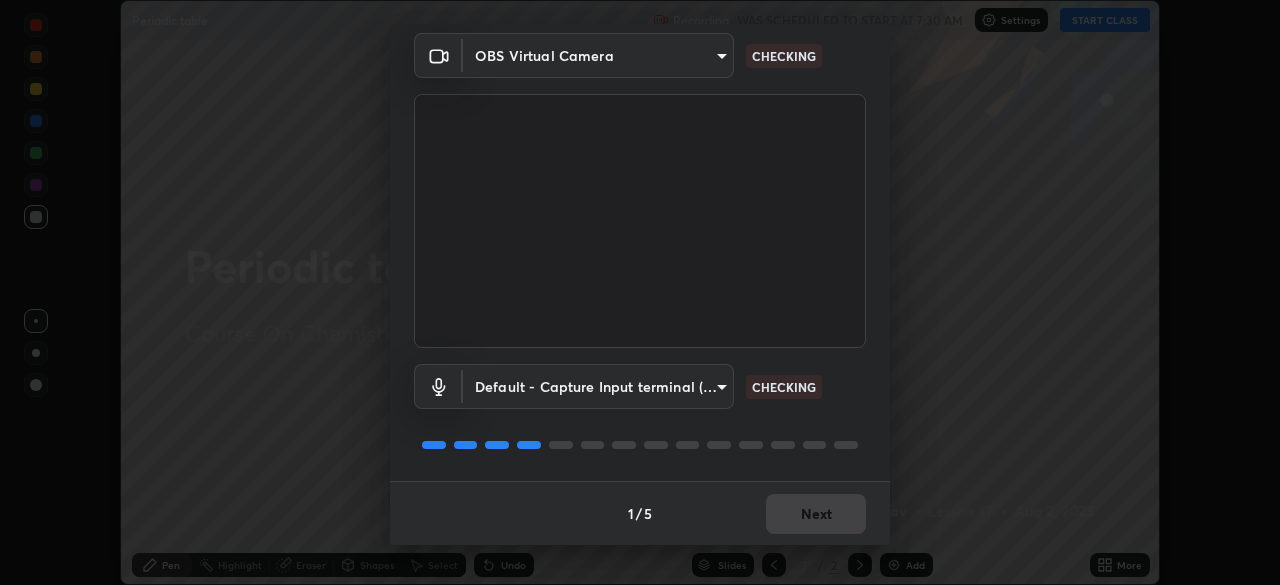click on "Erase all Periodic table Recording WAS SCHEDULED TO START AT  7:30 AM Settings START CLASS Setting up your live class Periodic table • L47 of Course On Chemistry for NEET Growth 1 2027 [PERSON] Pen Highlight Eraser Shapes Select Undo Slides 2 / 2 Add More No doubts shared Encourage your learners to ask a doubt for better clarity Report an issue Reason for reporting Buffering Chat not working Audio - Video sync issue Educator video quality low ​ Attach an image Report Media settings OBS Virtual Camera [HASH] CHECKING Default - Capture Input terminal (Digital Array MIC) default CHECKING 1 / 5 Next" at bounding box center [640, 292] 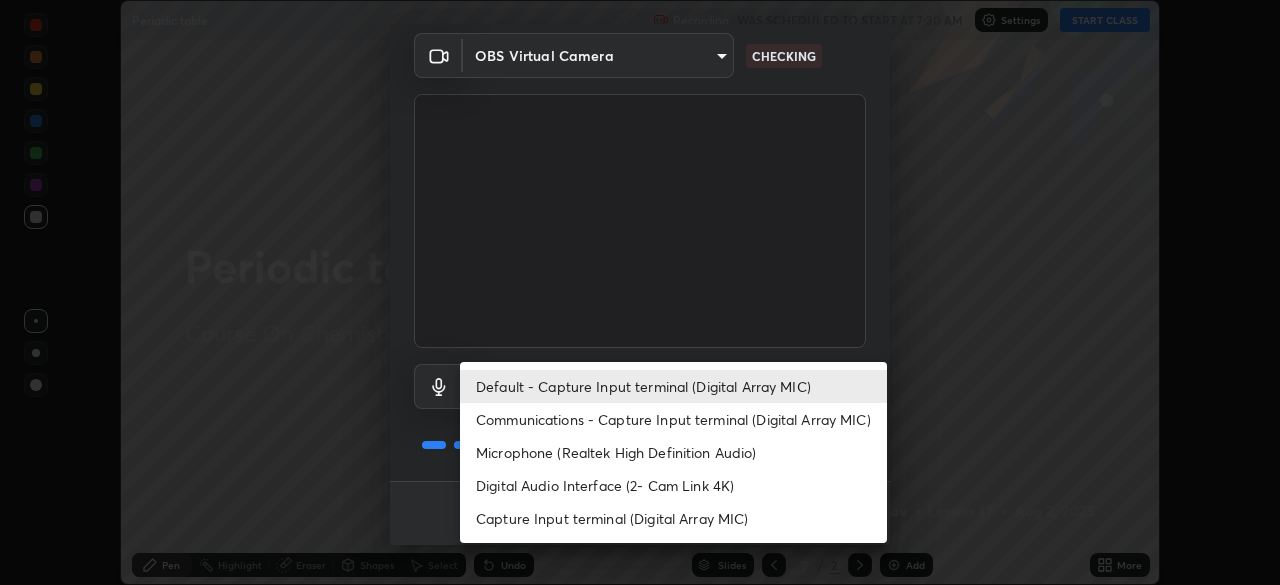 click on "Communications - Capture Input terminal (Digital Array MIC)" at bounding box center (673, 419) 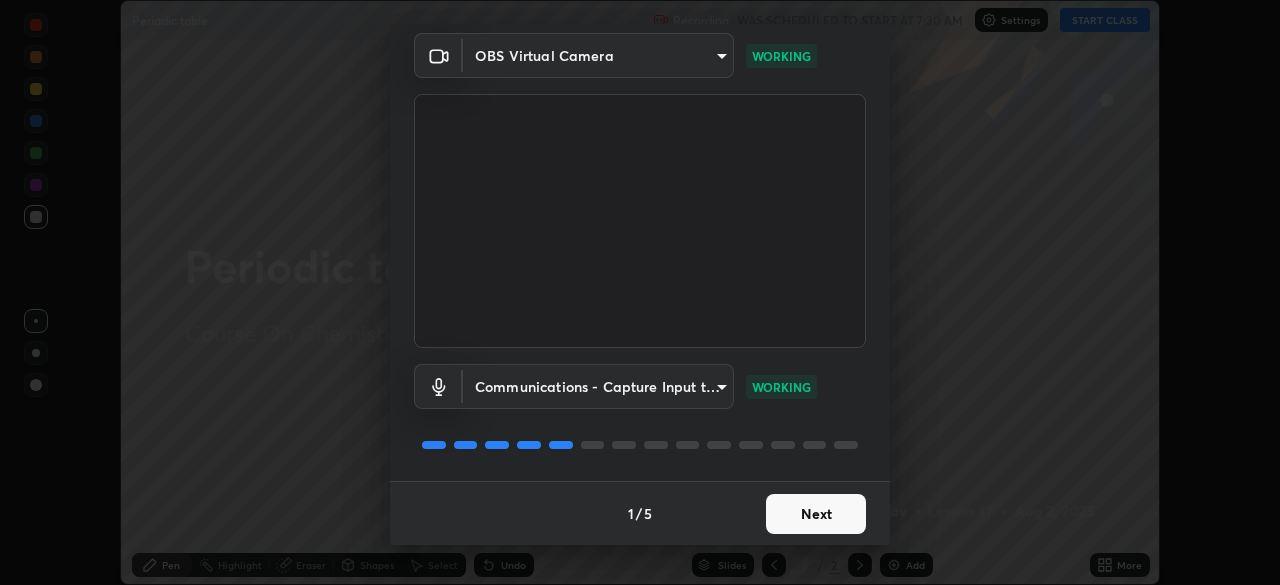 click on "Next" at bounding box center (816, 514) 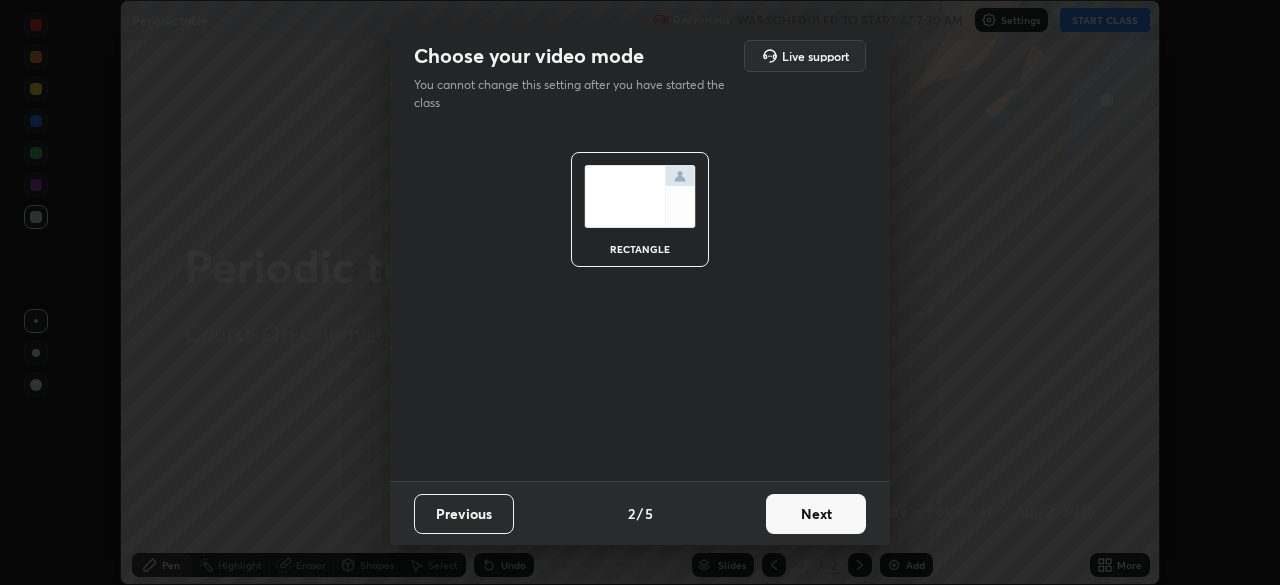 scroll, scrollTop: 0, scrollLeft: 0, axis: both 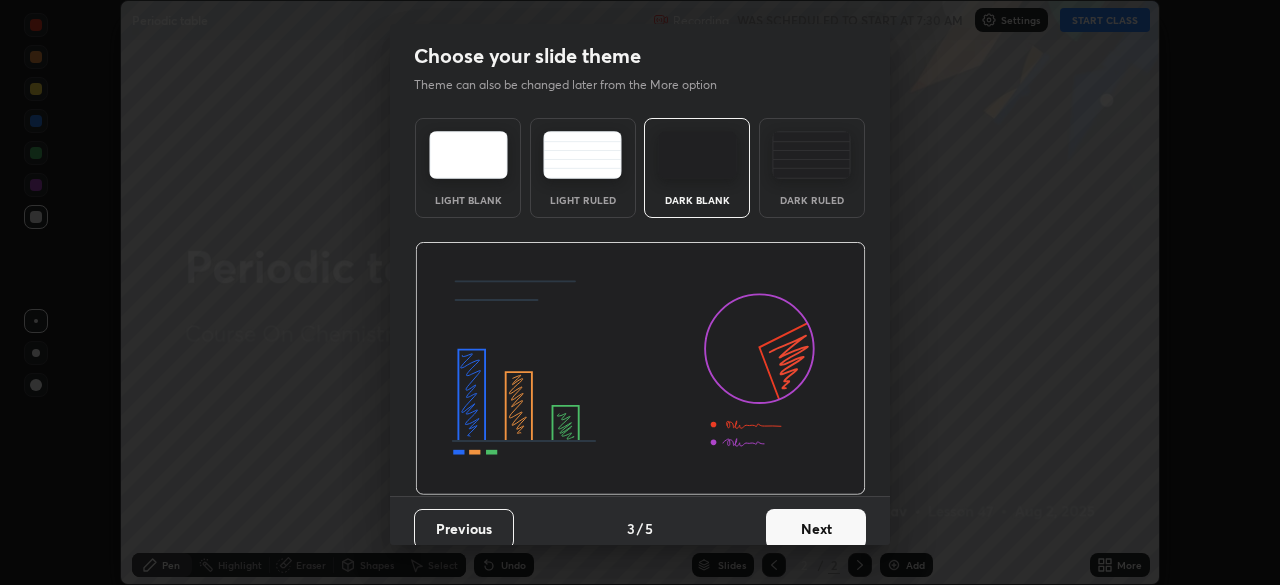 click on "Next" at bounding box center [816, 529] 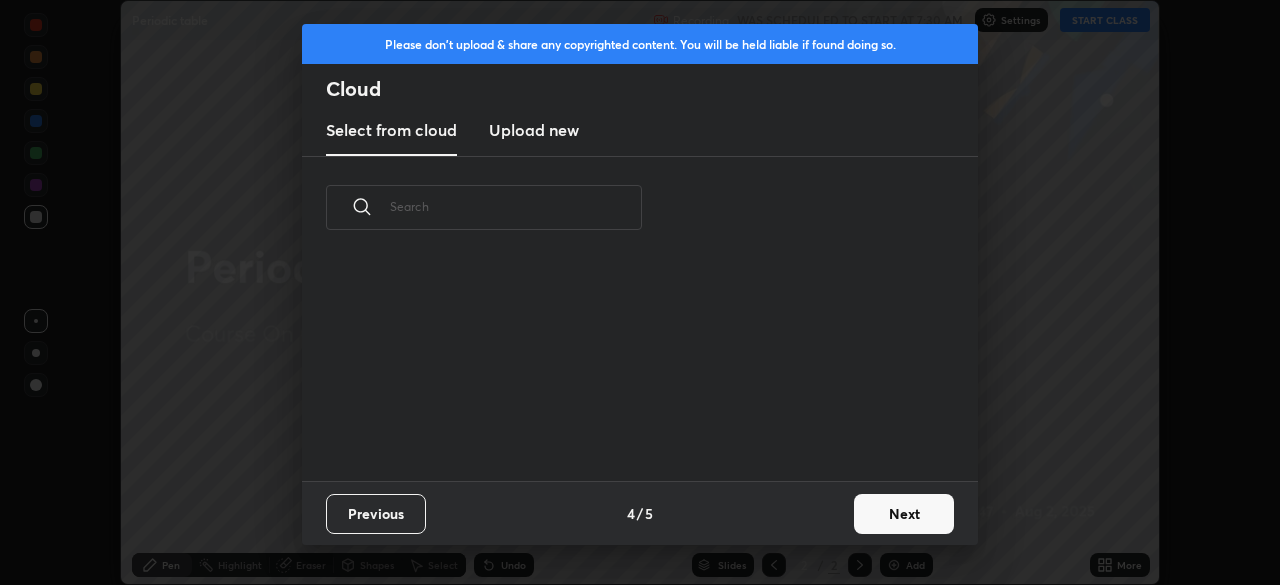click on "Next" at bounding box center (904, 514) 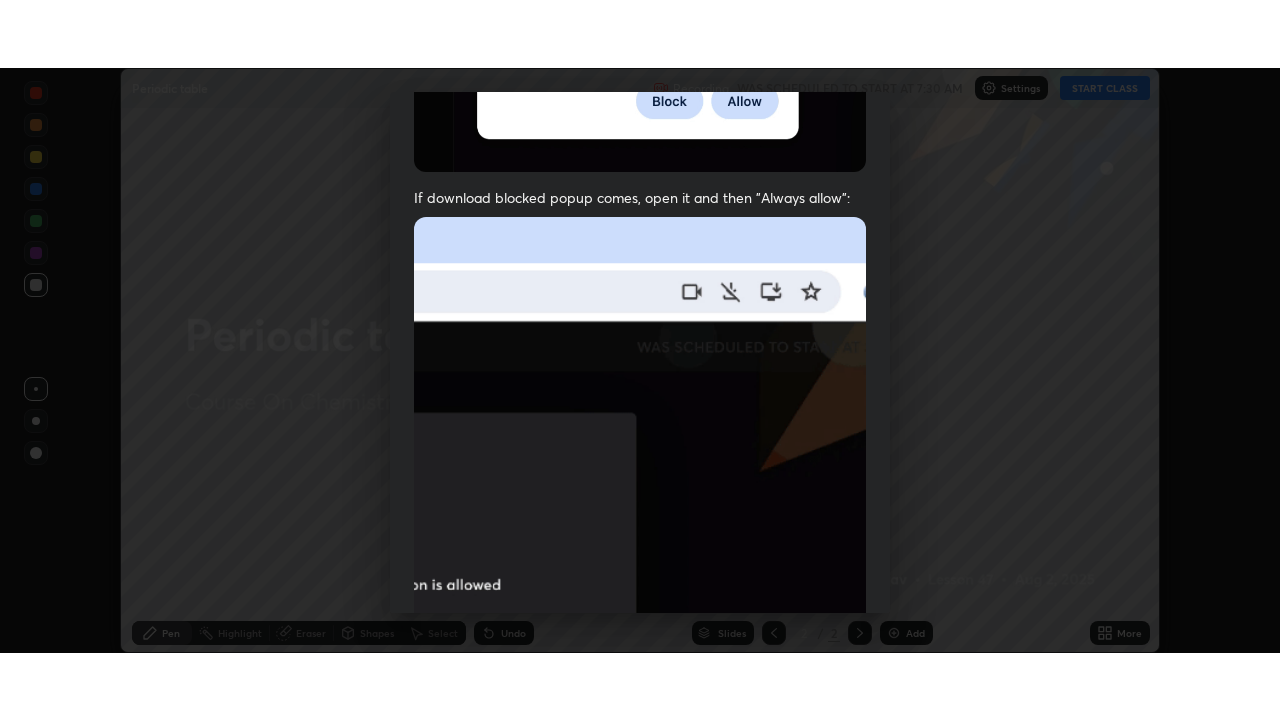 scroll, scrollTop: 479, scrollLeft: 0, axis: vertical 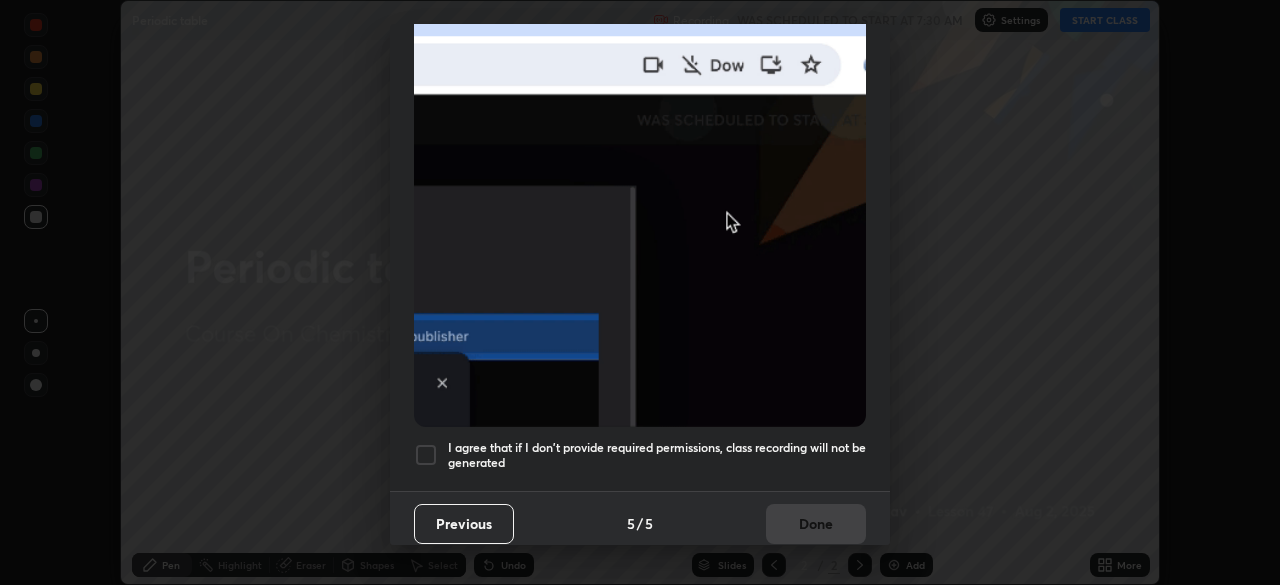 click on "I agree that if I don't provide required permissions, class recording will not be generated" at bounding box center (657, 455) 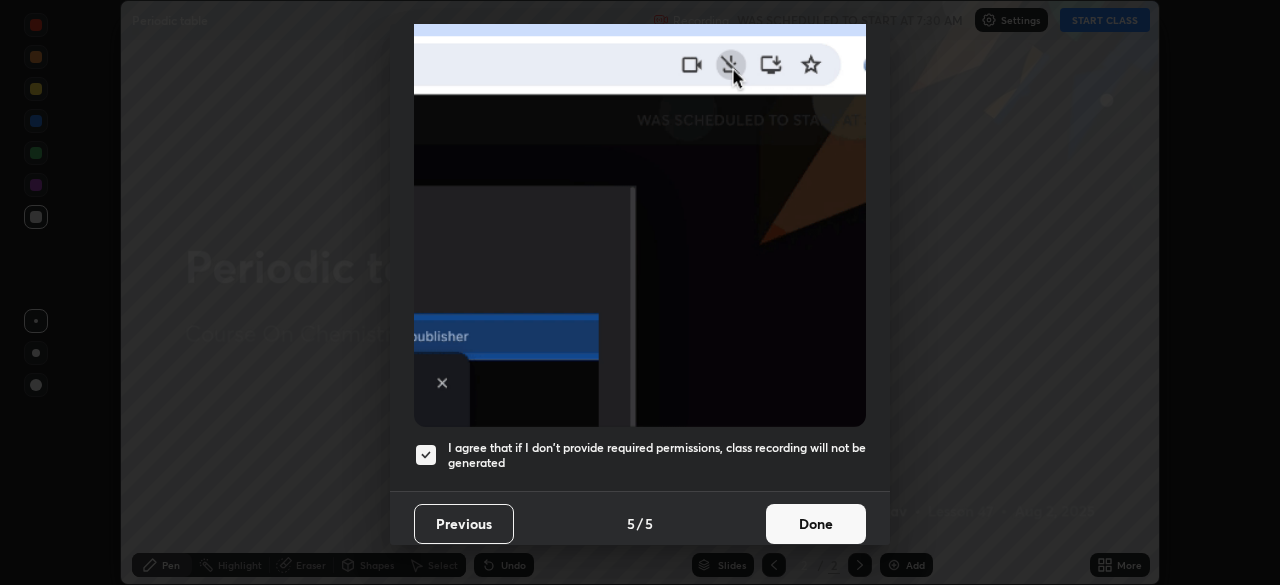 click on "Done" at bounding box center (816, 524) 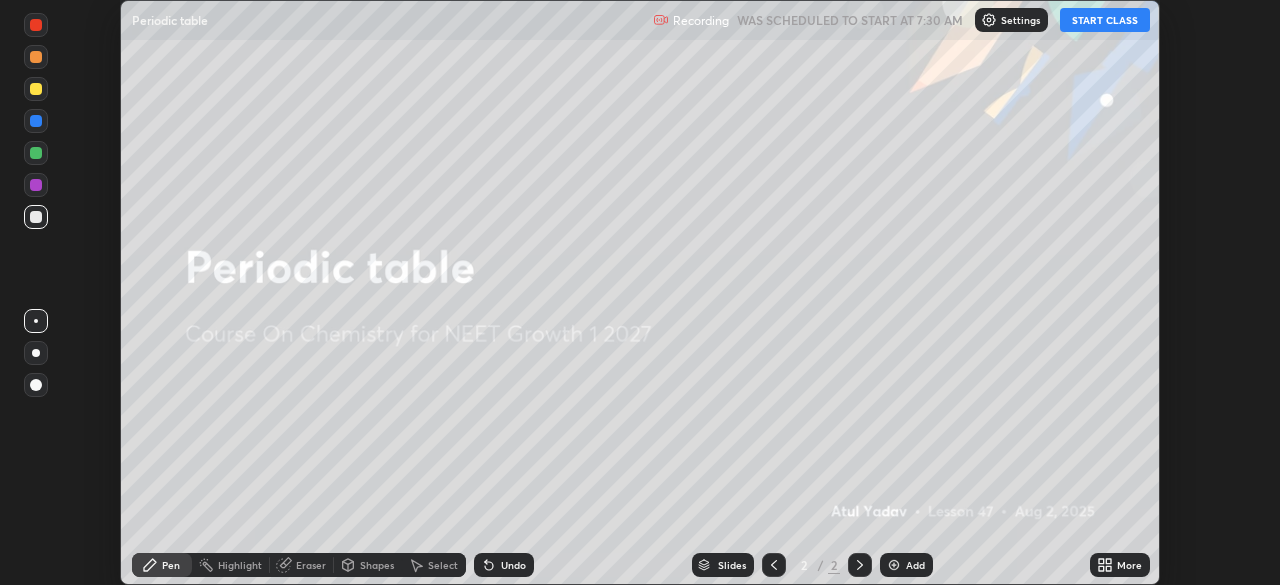 click on "START CLASS" at bounding box center [1105, 20] 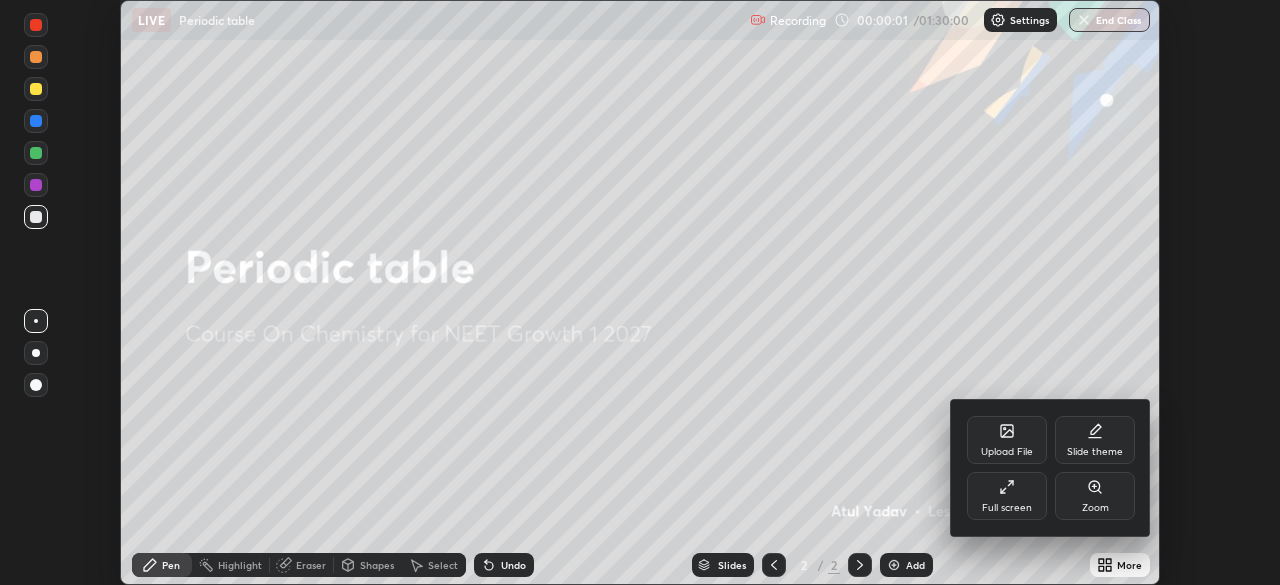 click 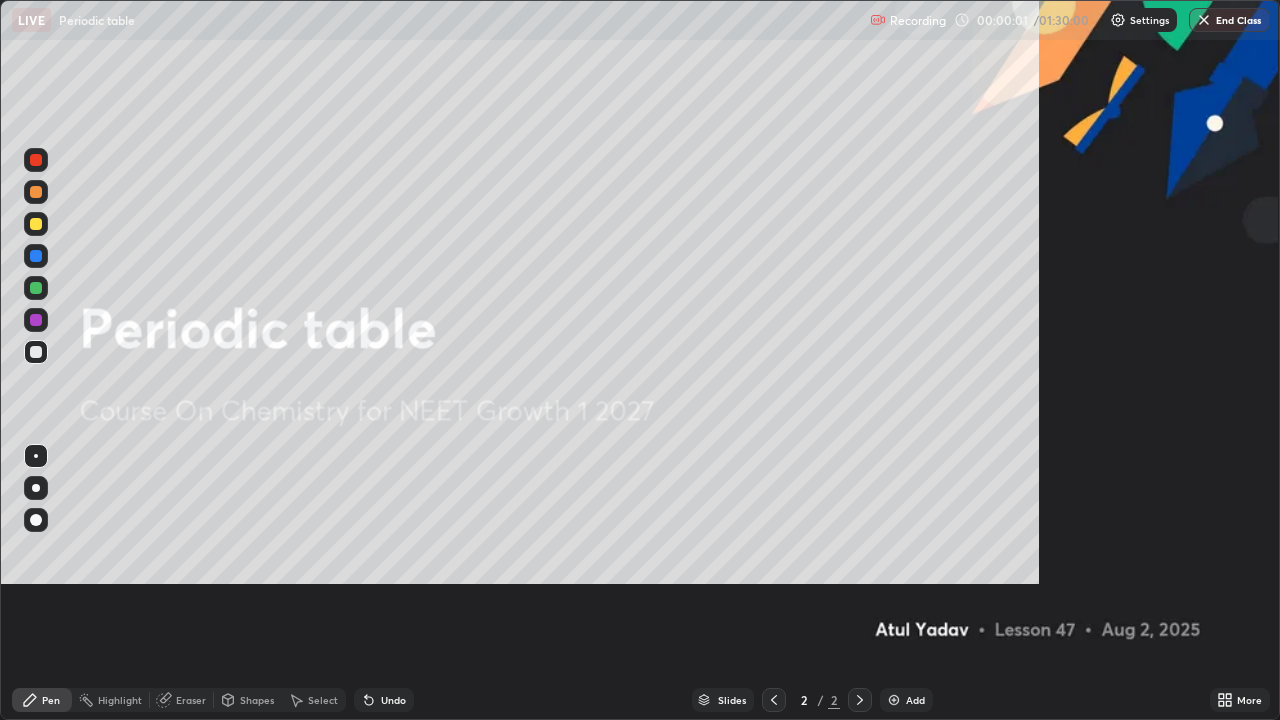 scroll, scrollTop: 99280, scrollLeft: 98720, axis: both 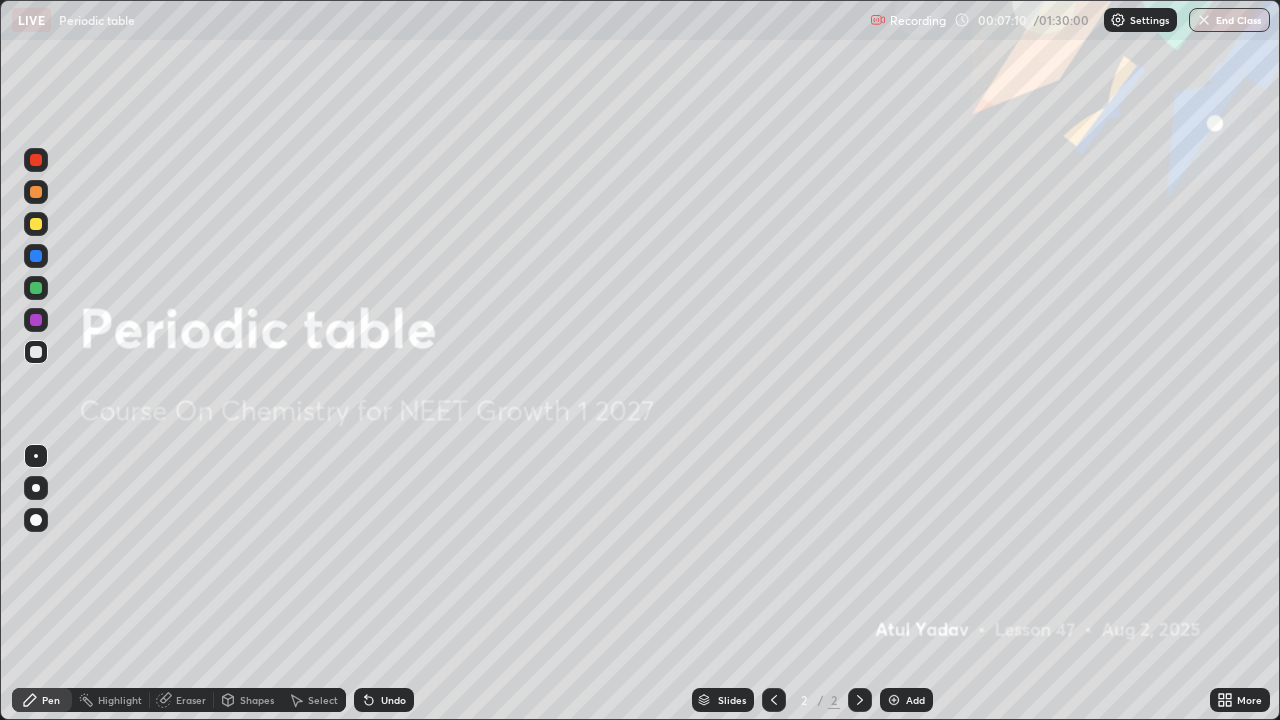 click at bounding box center (894, 700) 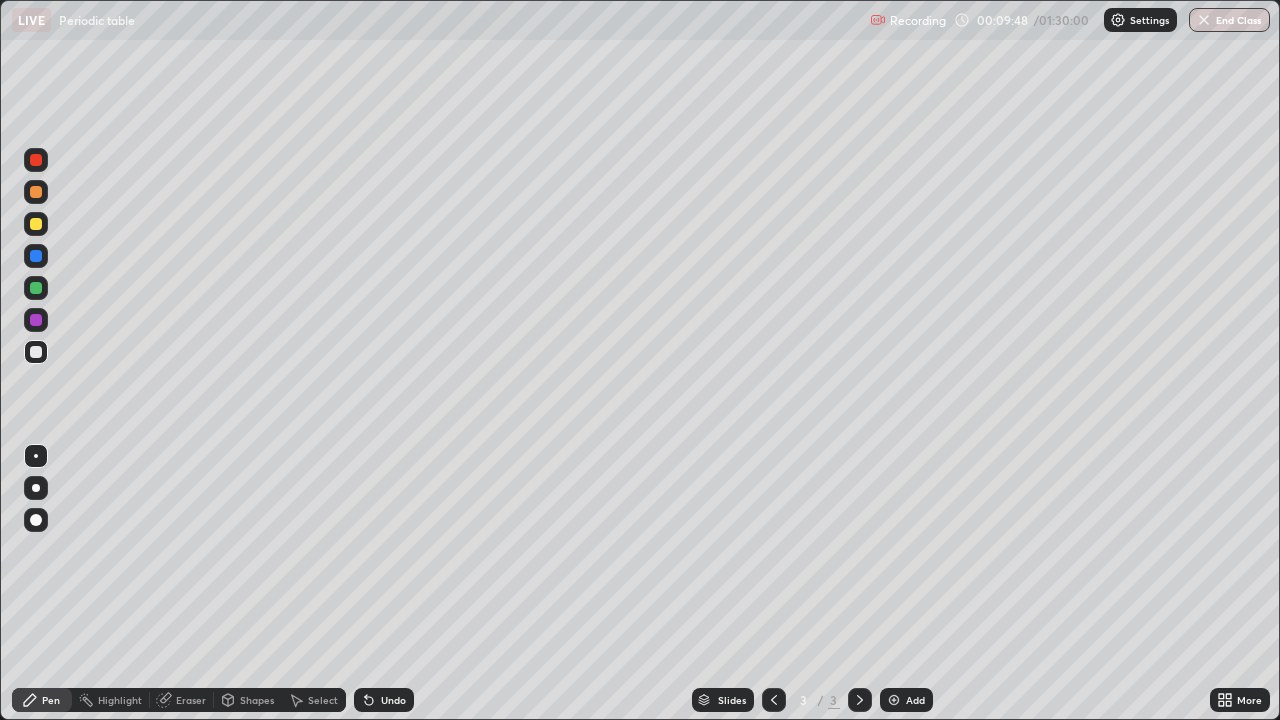 click on "Eraser" at bounding box center [191, 700] 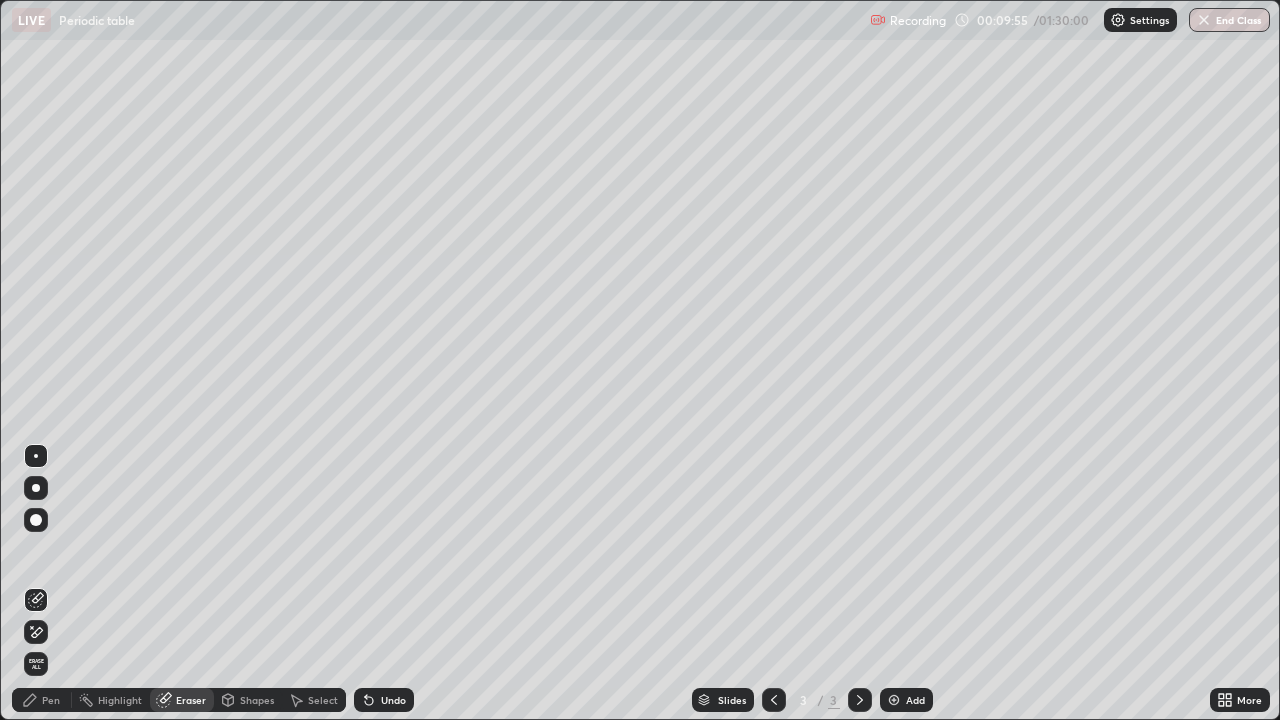 click 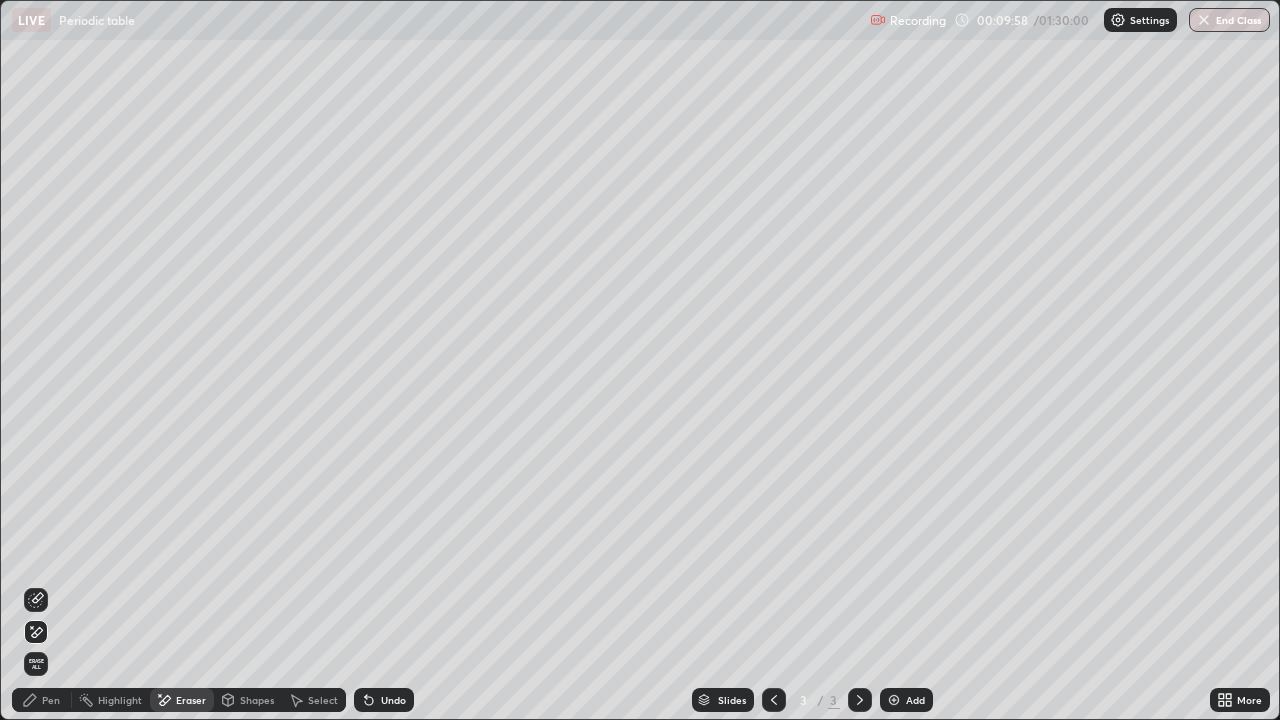 click on "Pen" at bounding box center [51, 700] 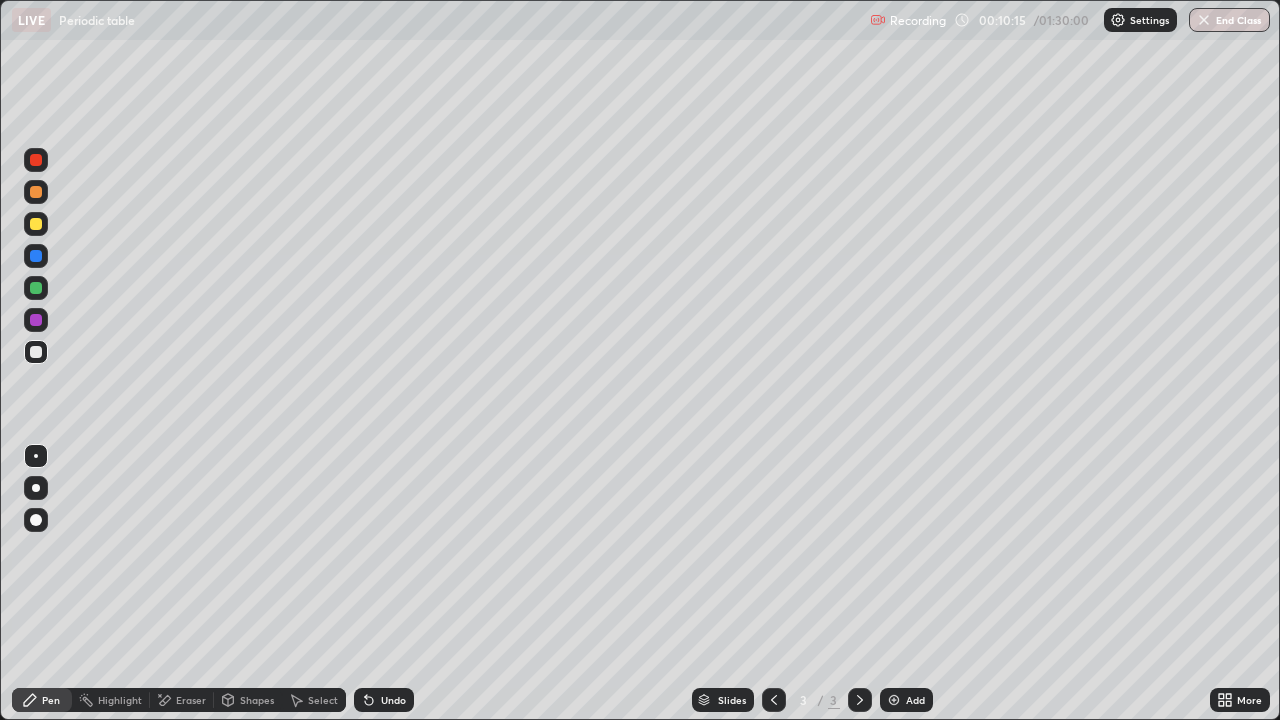 click on "Undo" at bounding box center [384, 700] 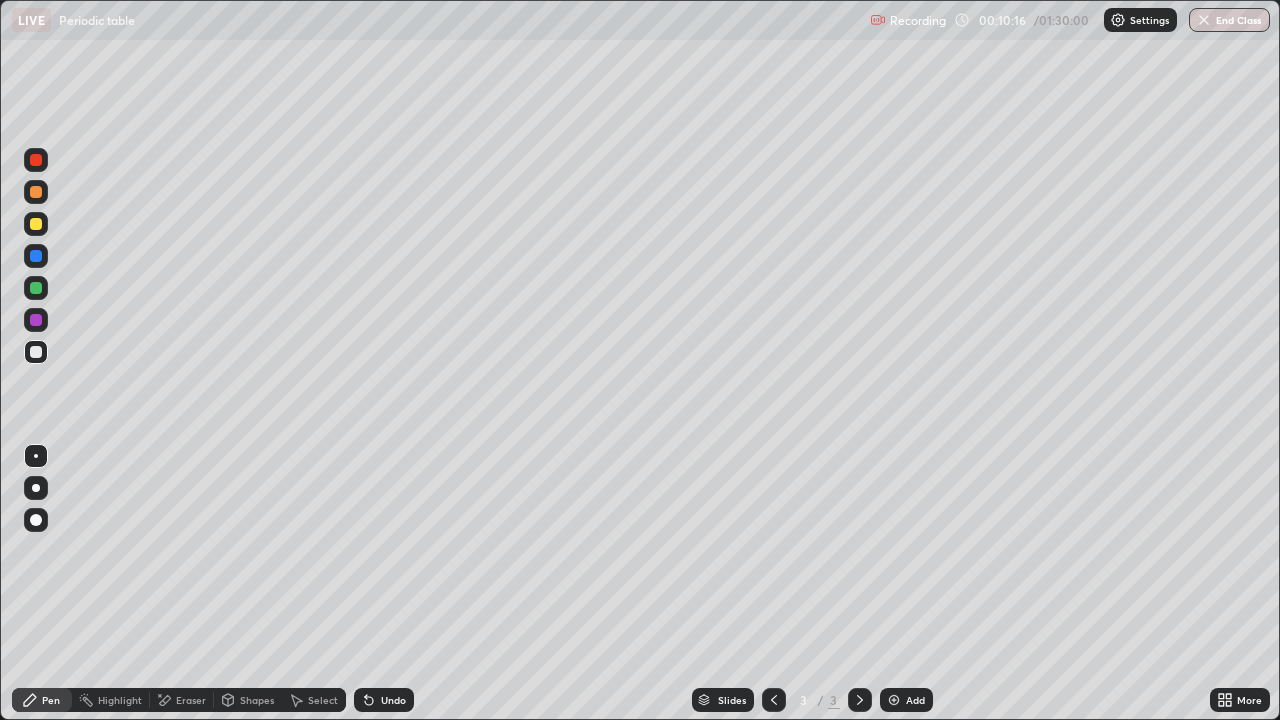 click on "Undo" at bounding box center [384, 700] 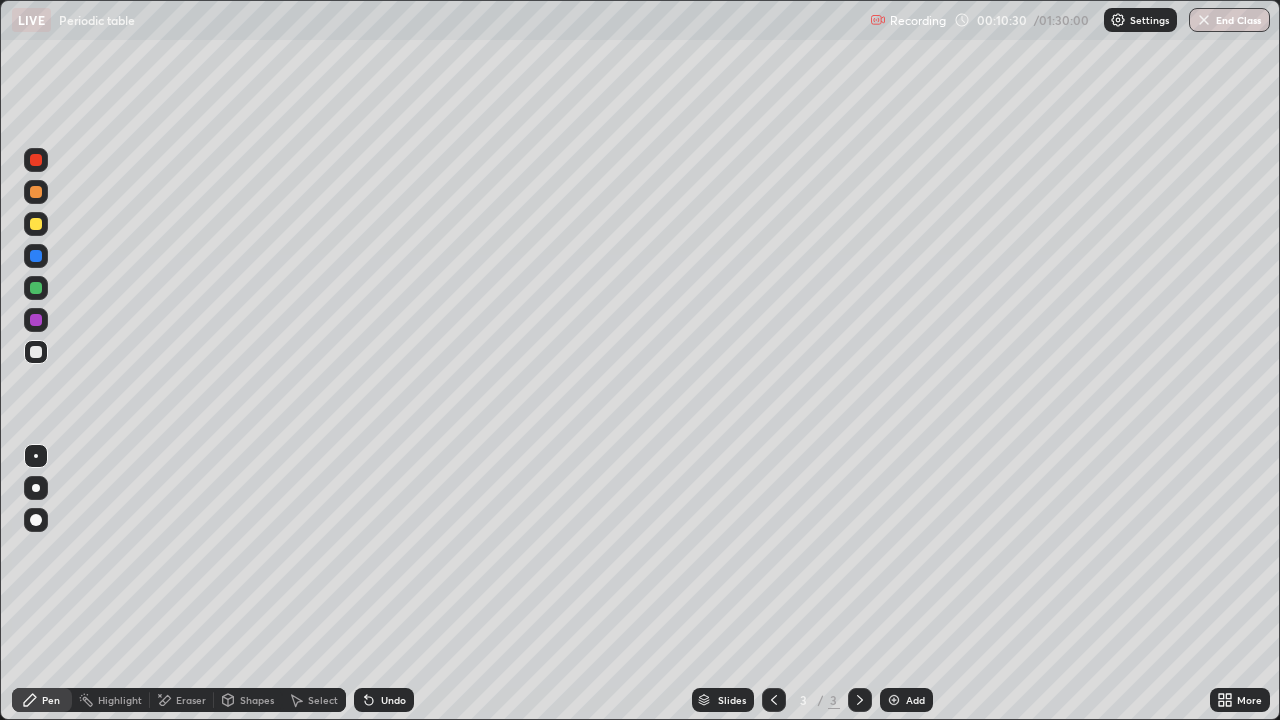 click on "Undo" at bounding box center [384, 700] 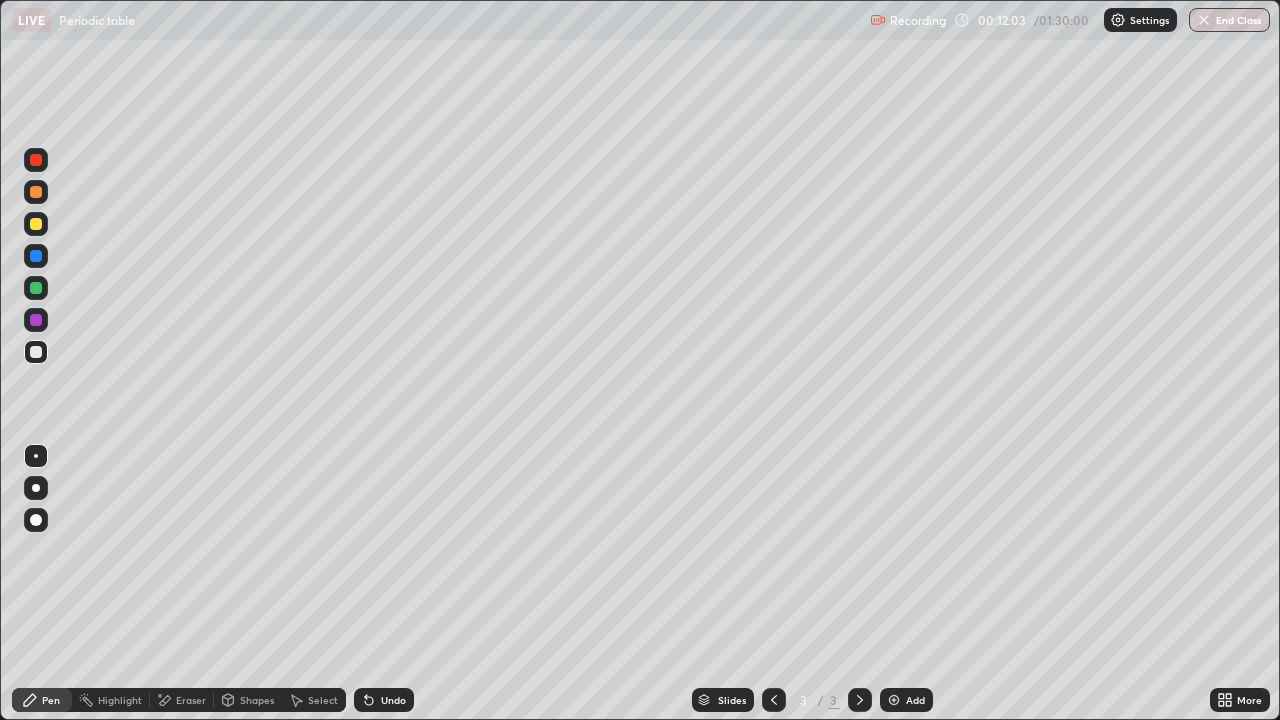 click on "Undo" at bounding box center [393, 700] 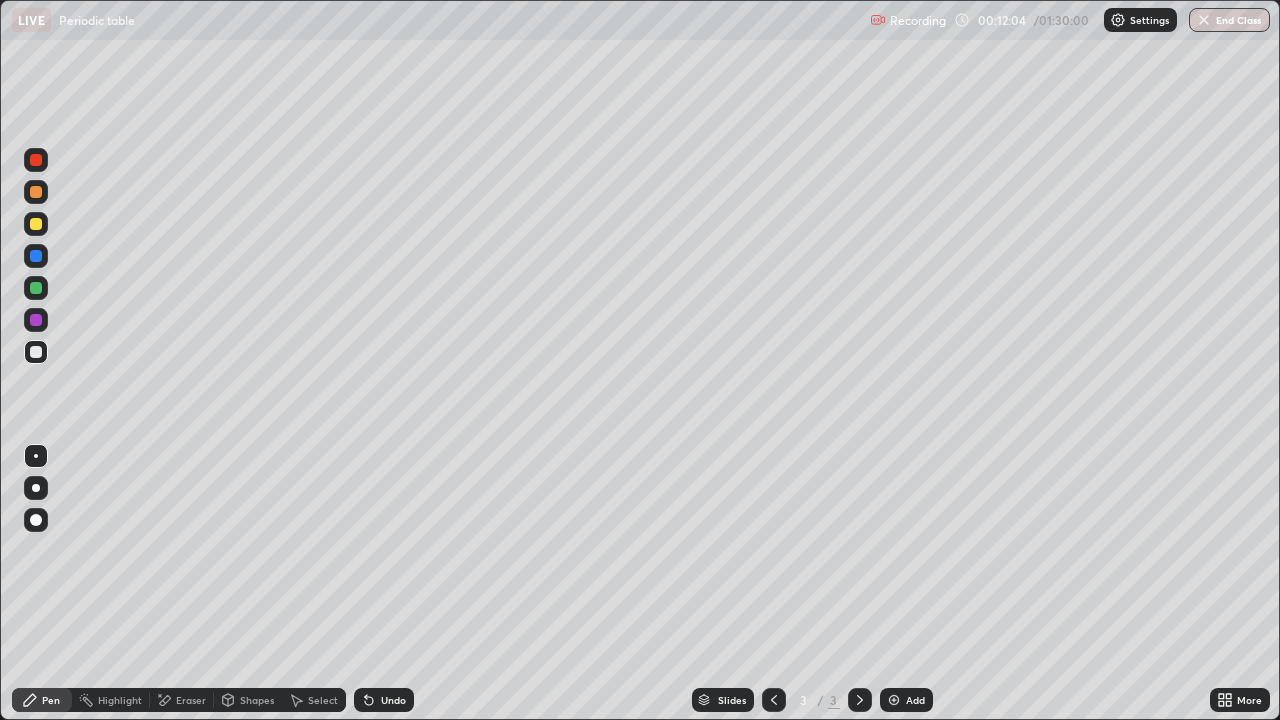 click on "Undo" at bounding box center [393, 700] 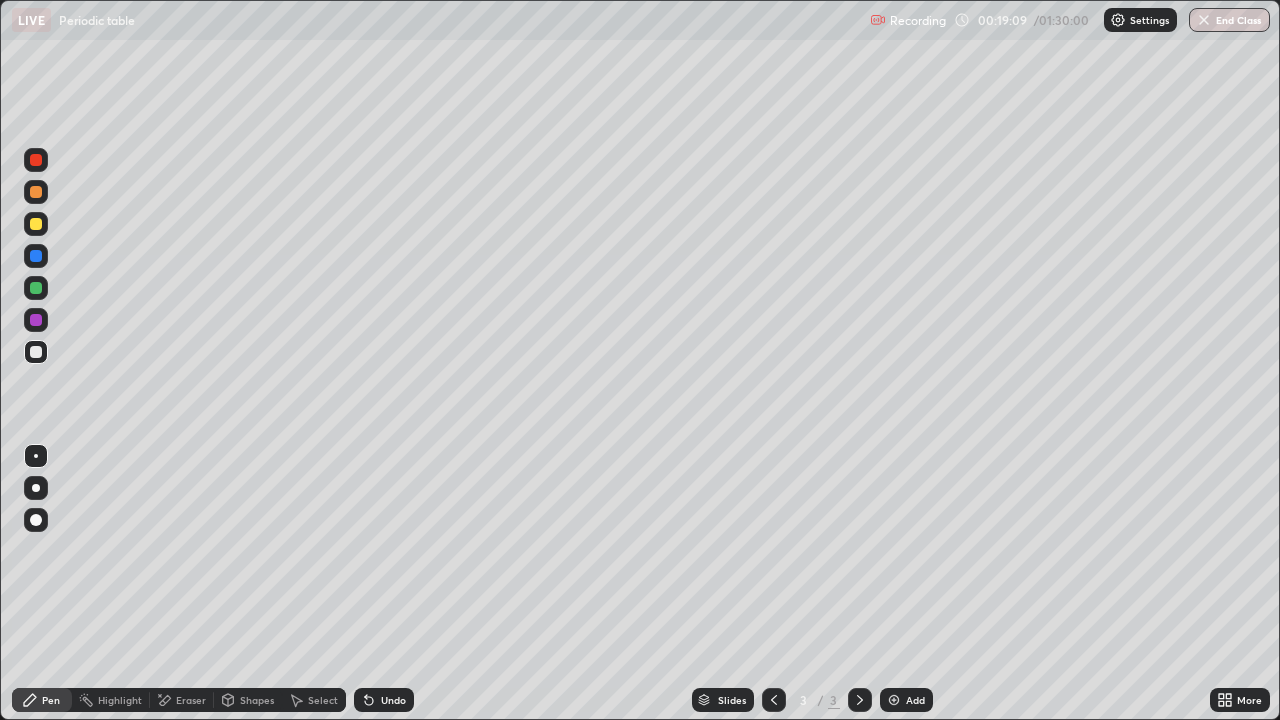 click at bounding box center [894, 700] 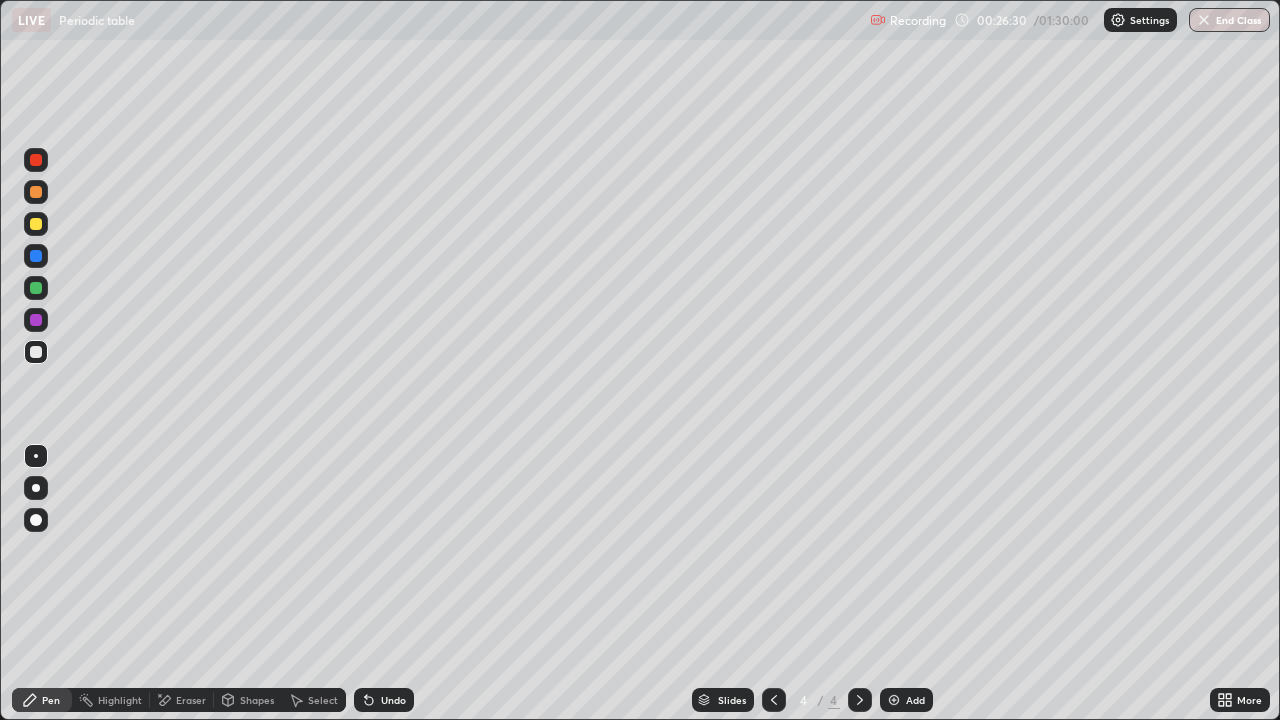 click at bounding box center (894, 700) 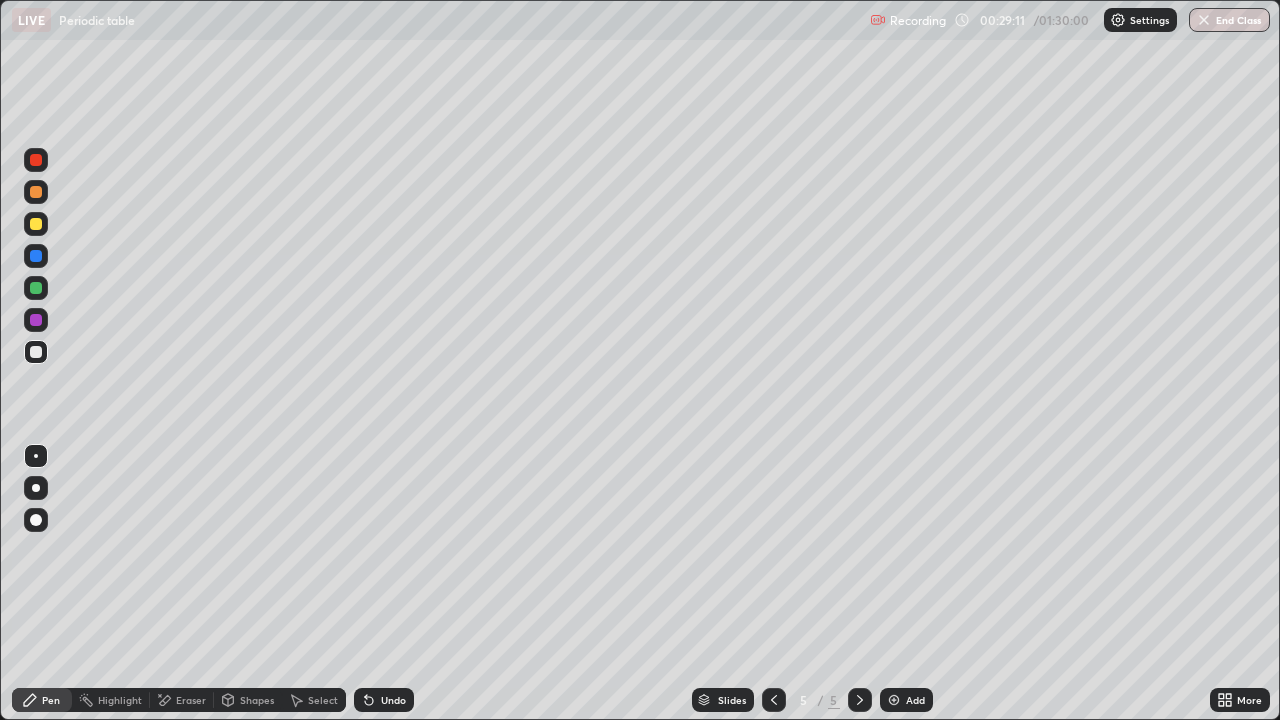 click at bounding box center (36, 320) 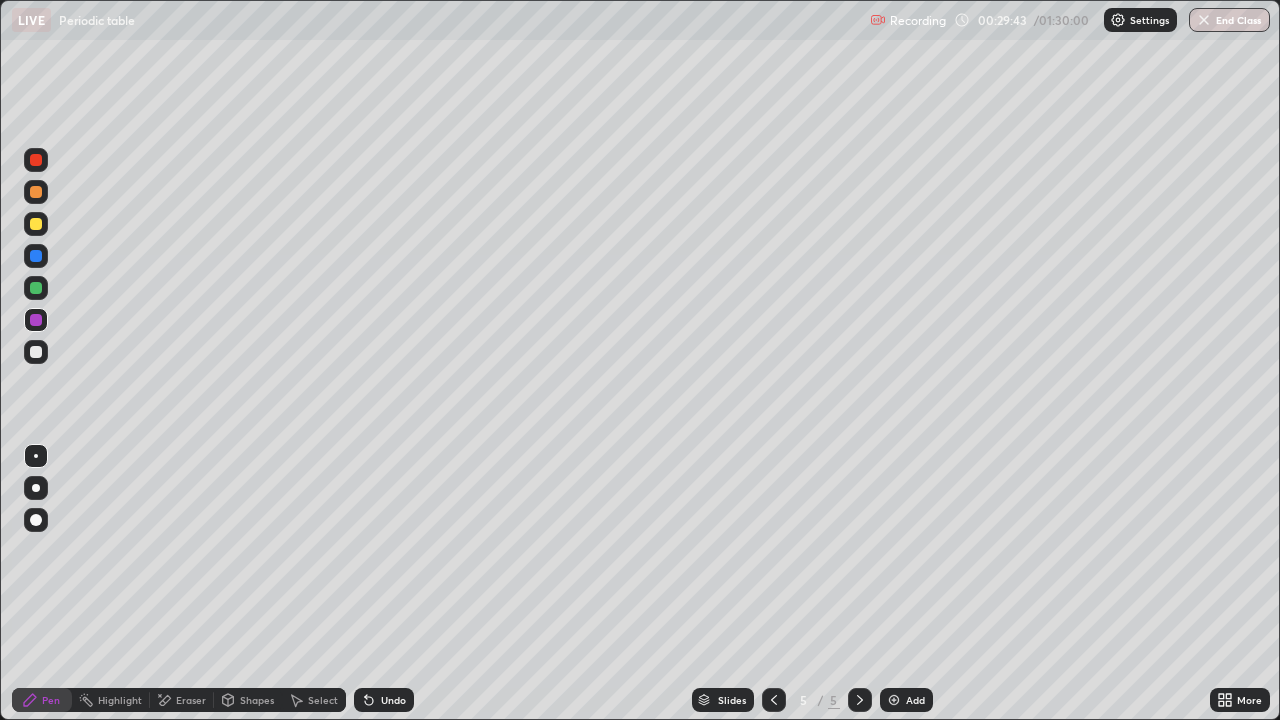 click on "Undo" at bounding box center [393, 700] 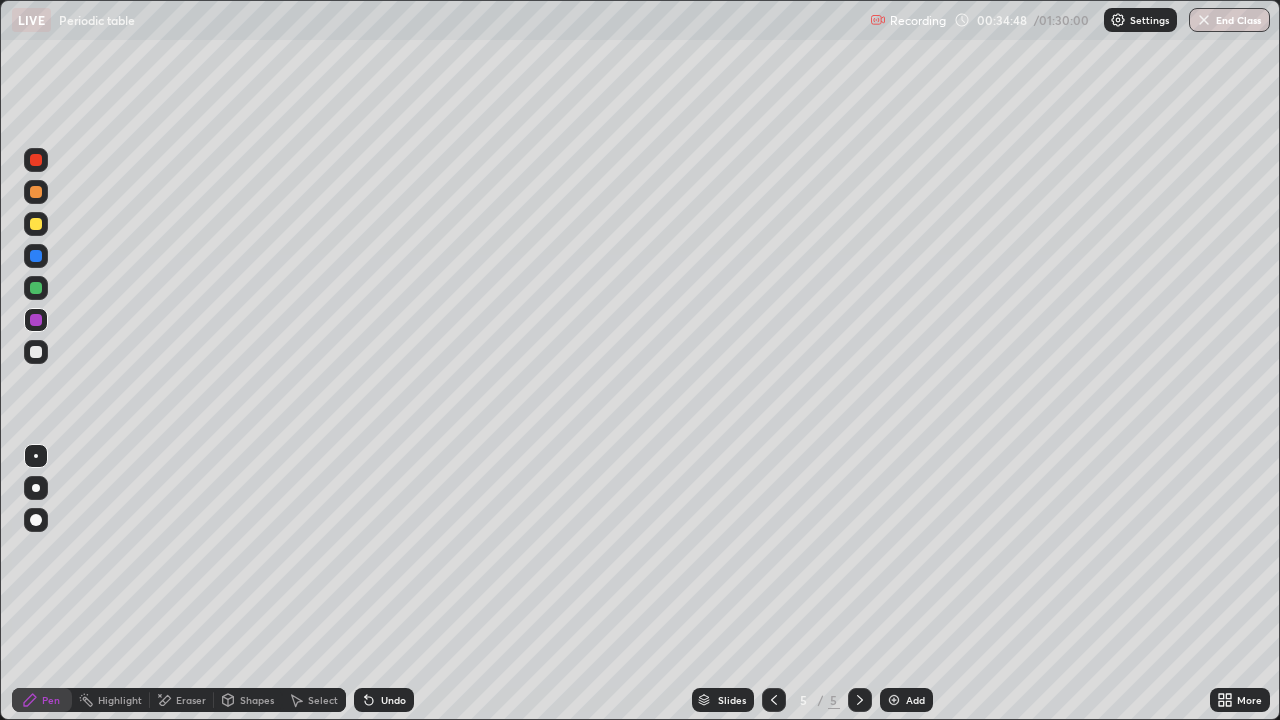 click on "Add" at bounding box center (915, 700) 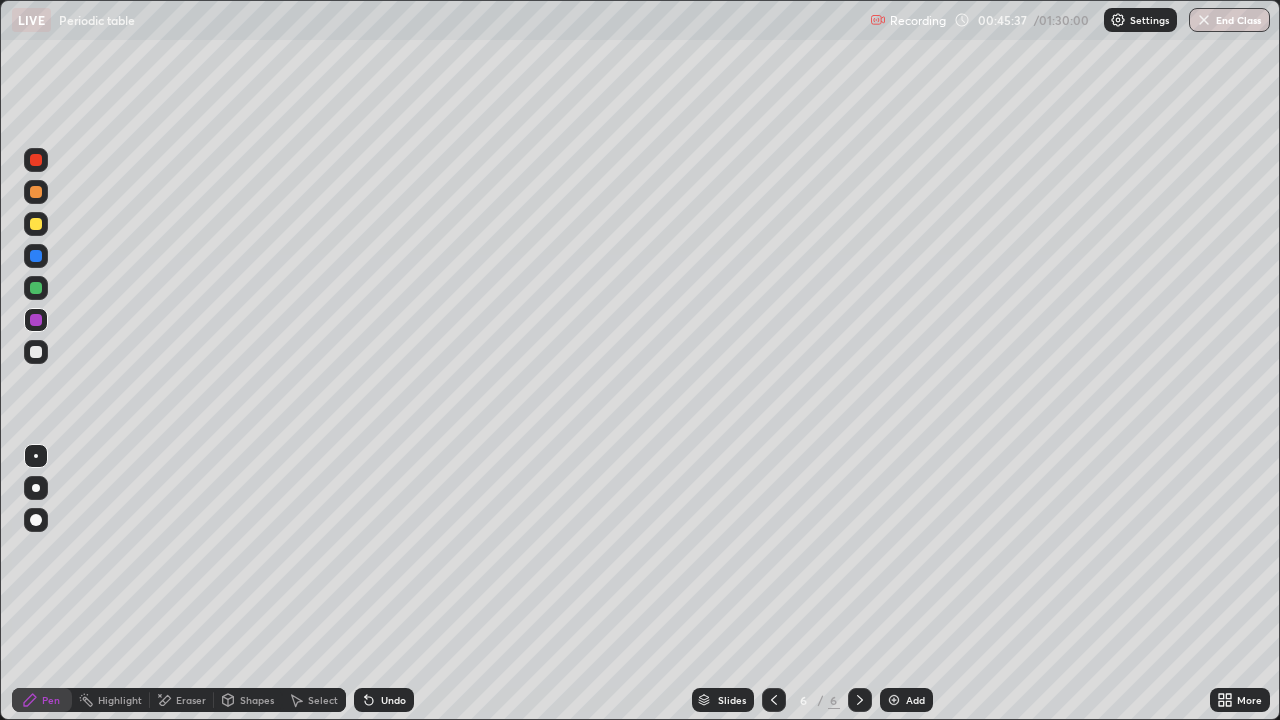 click at bounding box center (894, 700) 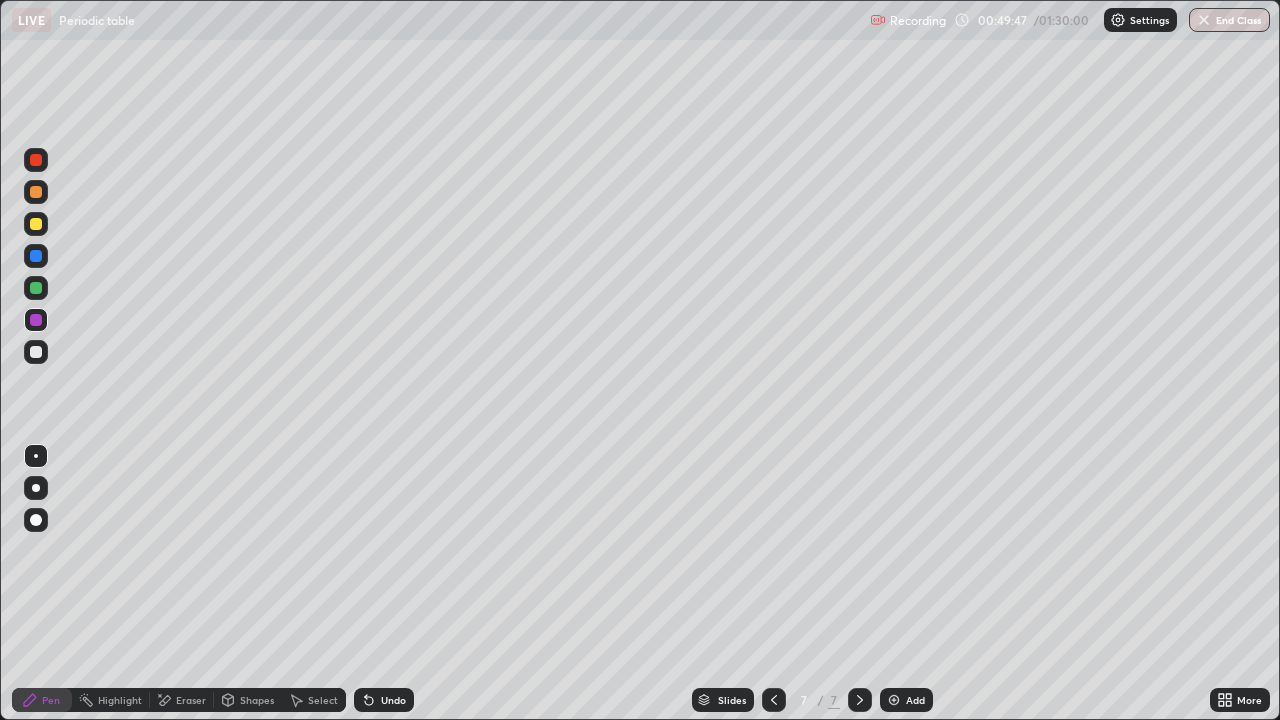 click on "Undo" at bounding box center [393, 700] 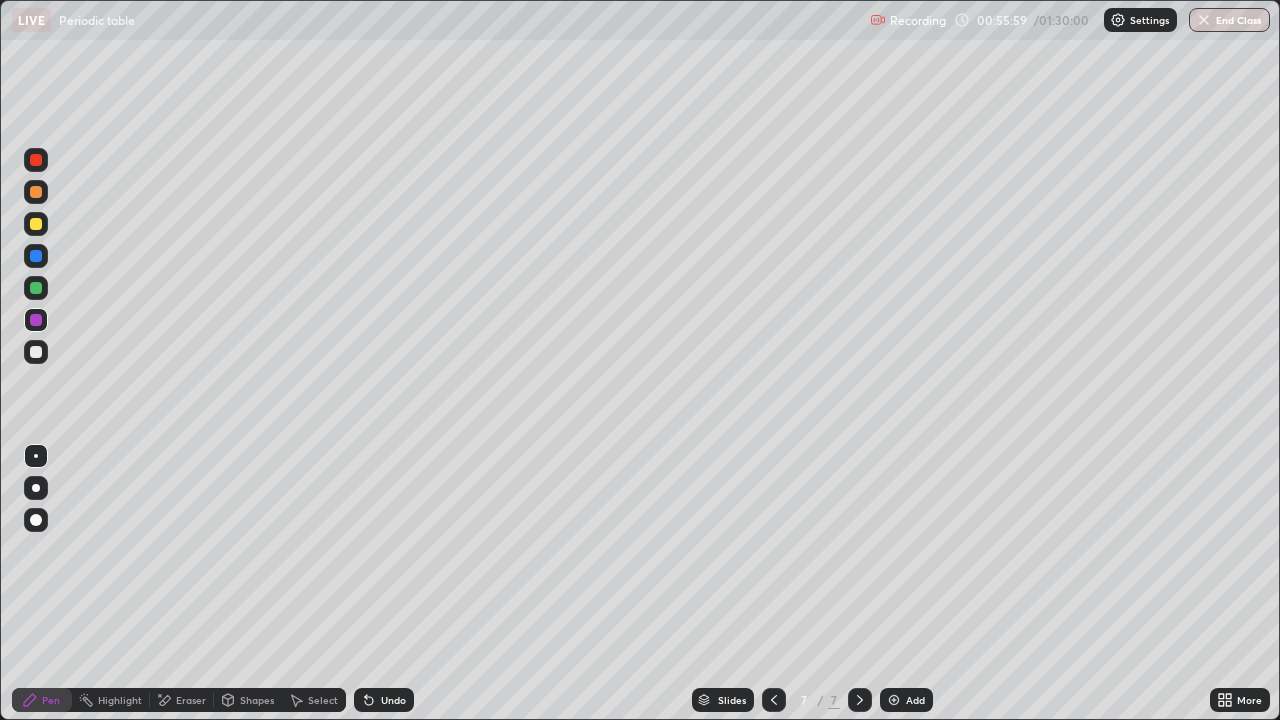 click at bounding box center (894, 700) 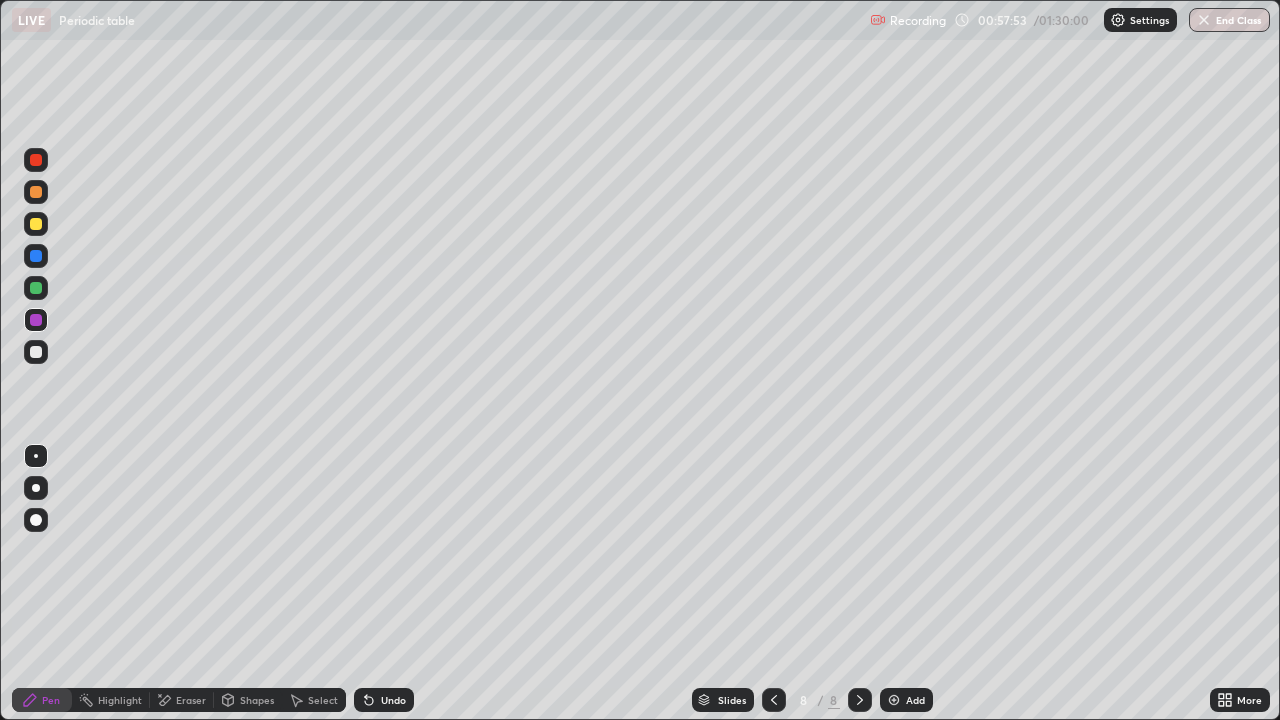 click on "Undo" at bounding box center (393, 700) 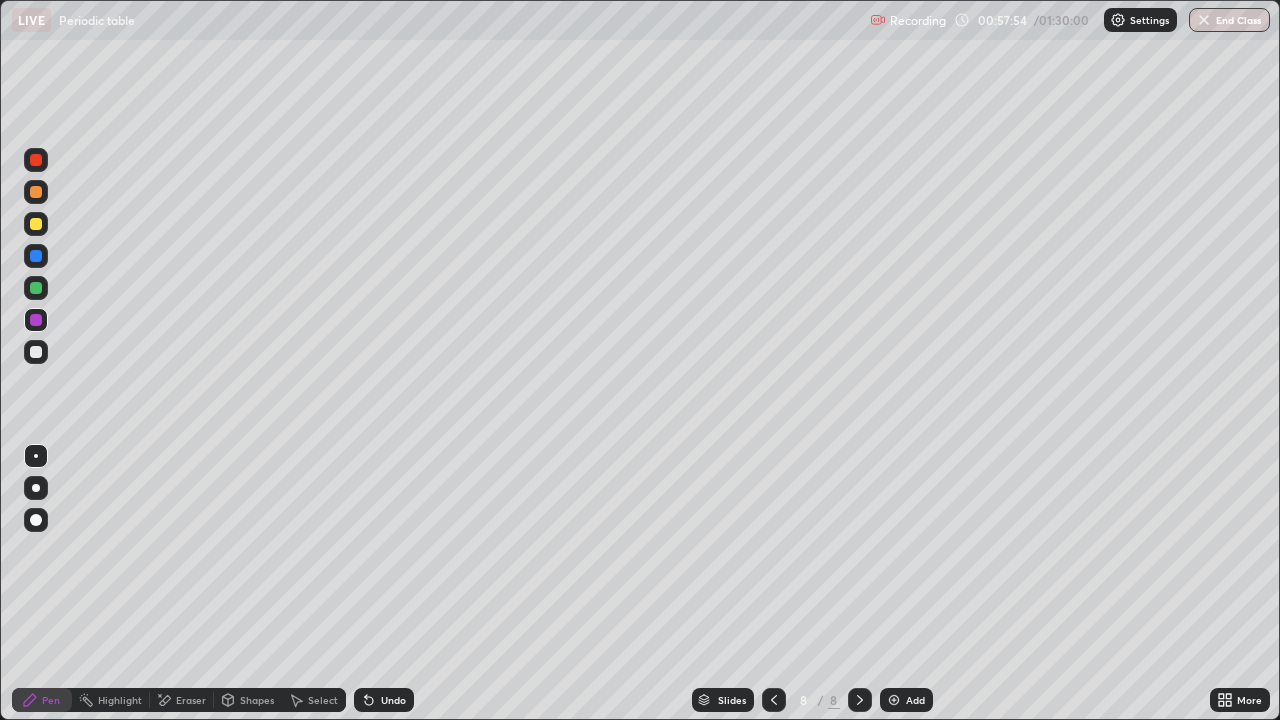 click on "Undo" at bounding box center [393, 700] 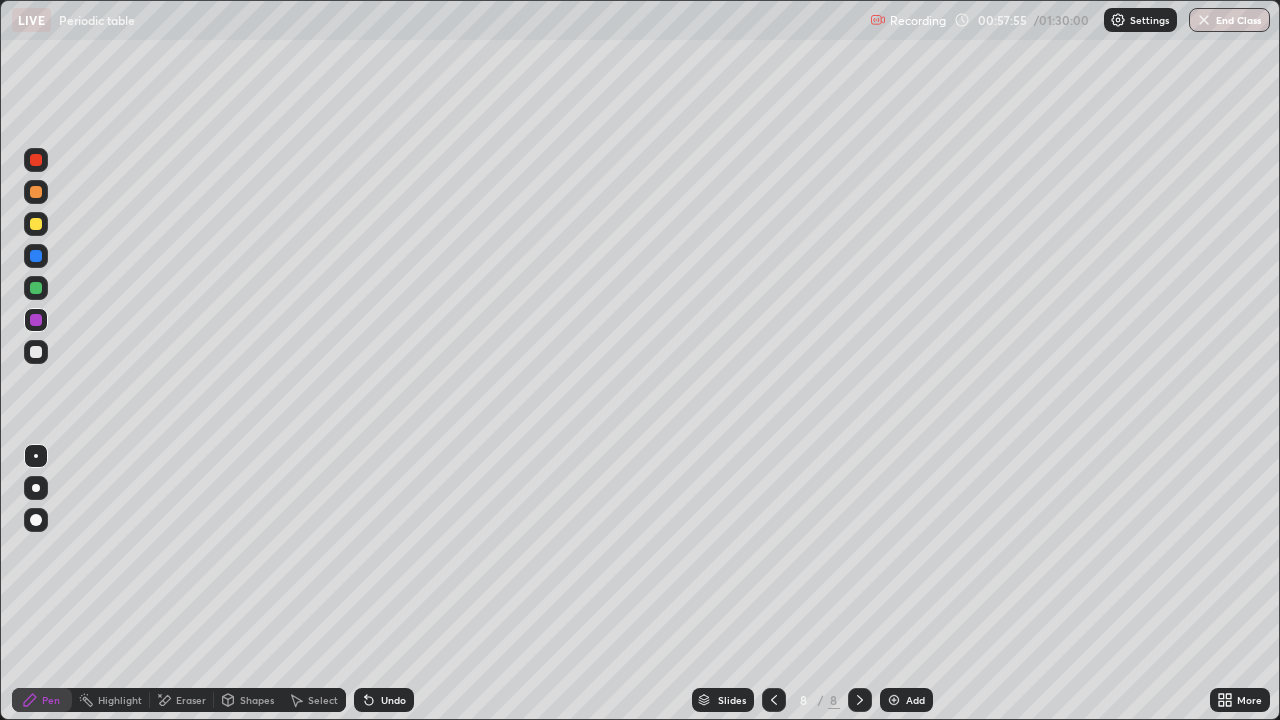 click on "Undo" at bounding box center [393, 700] 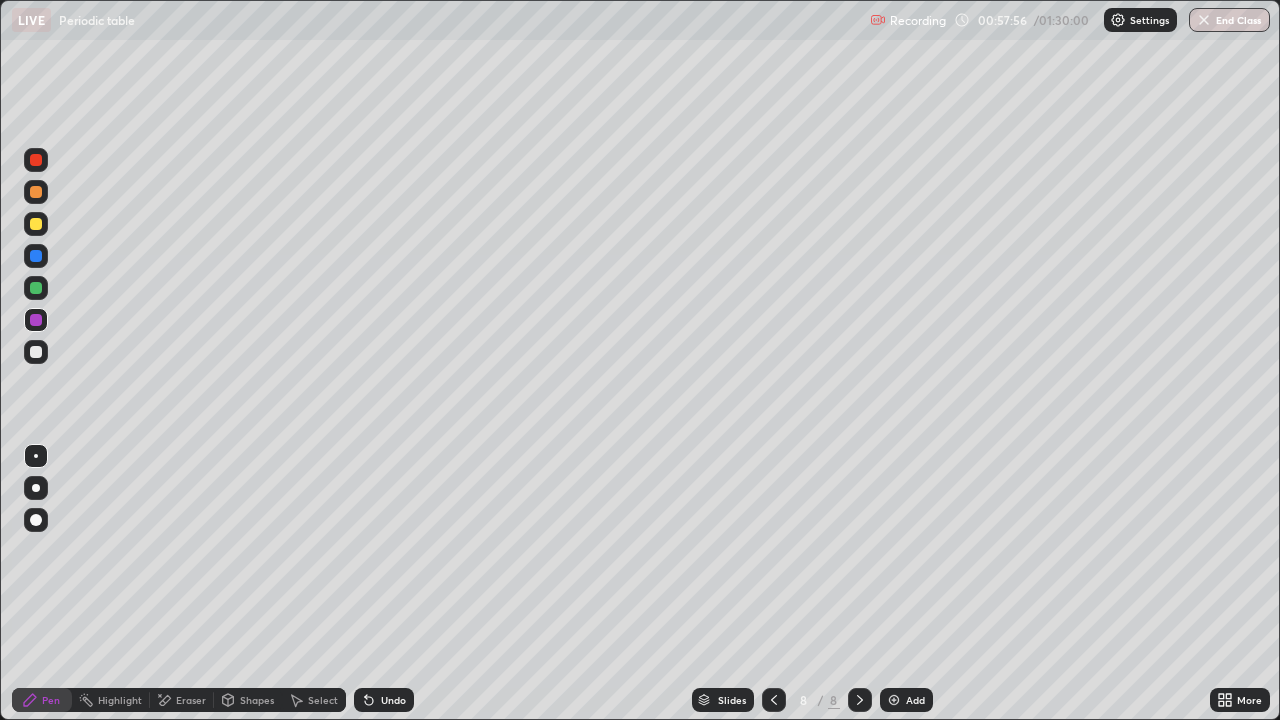click on "Undo" at bounding box center (393, 700) 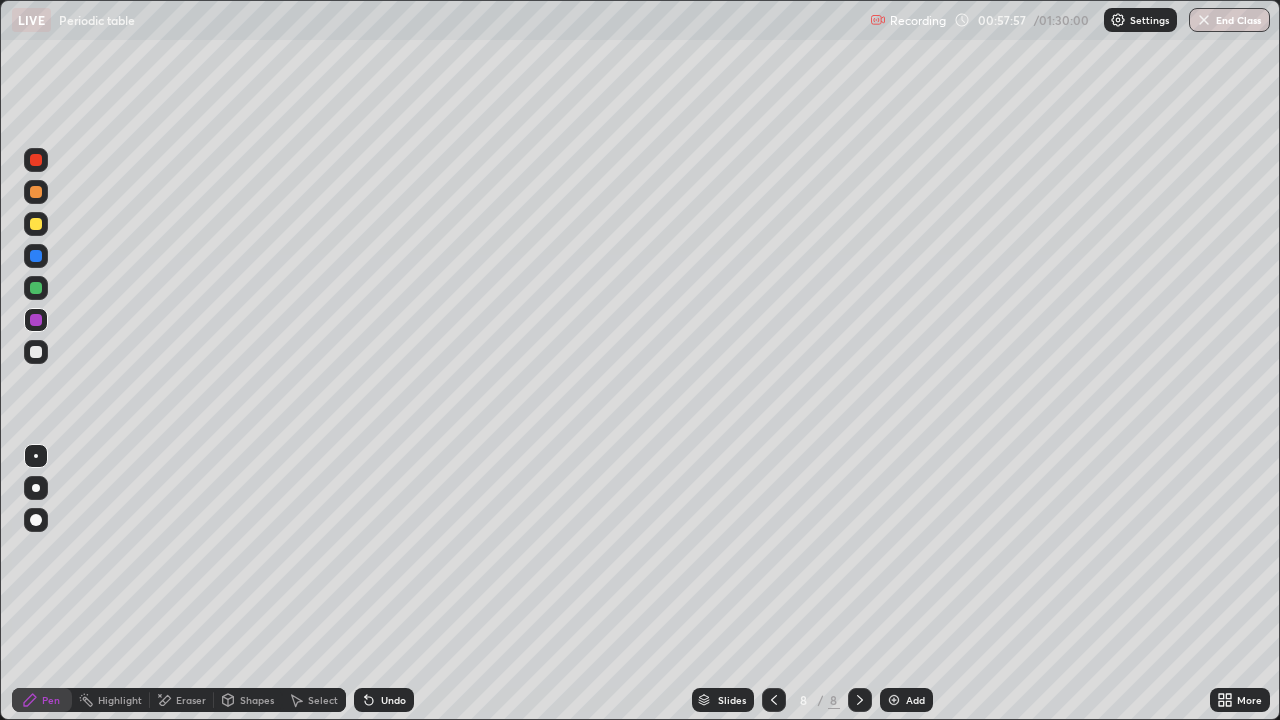 click on "Undo" at bounding box center (384, 700) 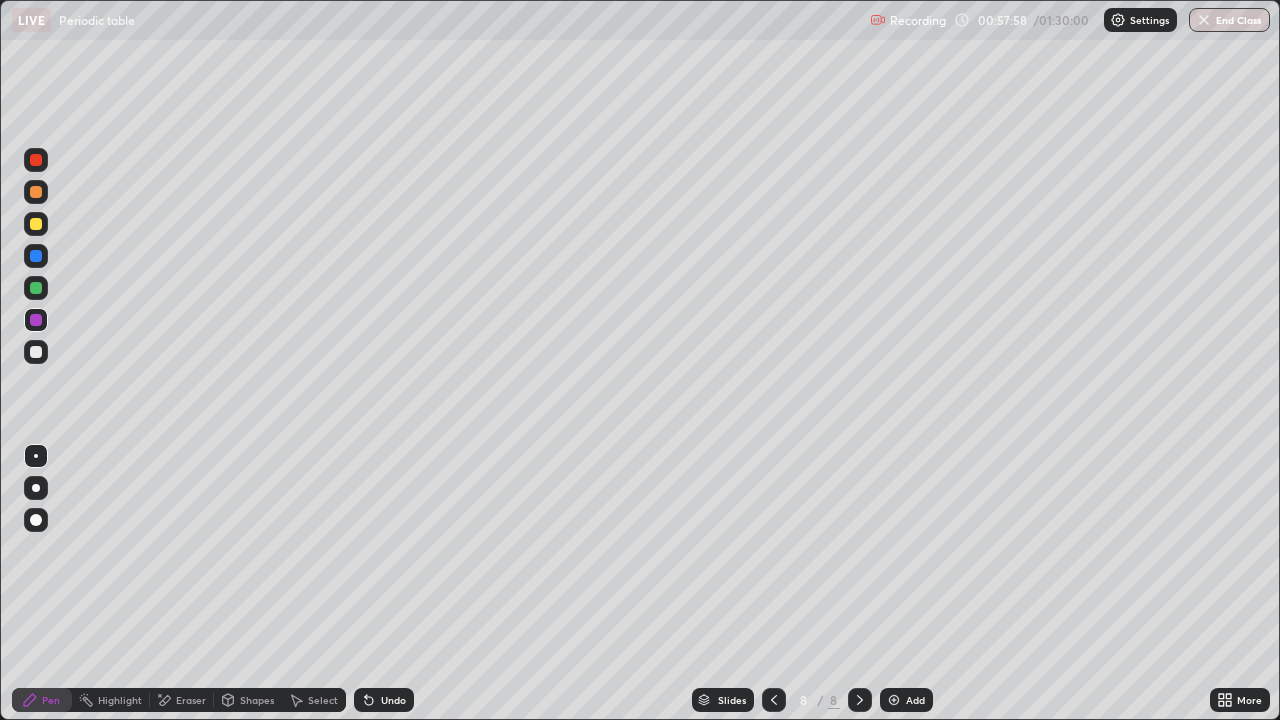 click on "Undo" at bounding box center [384, 700] 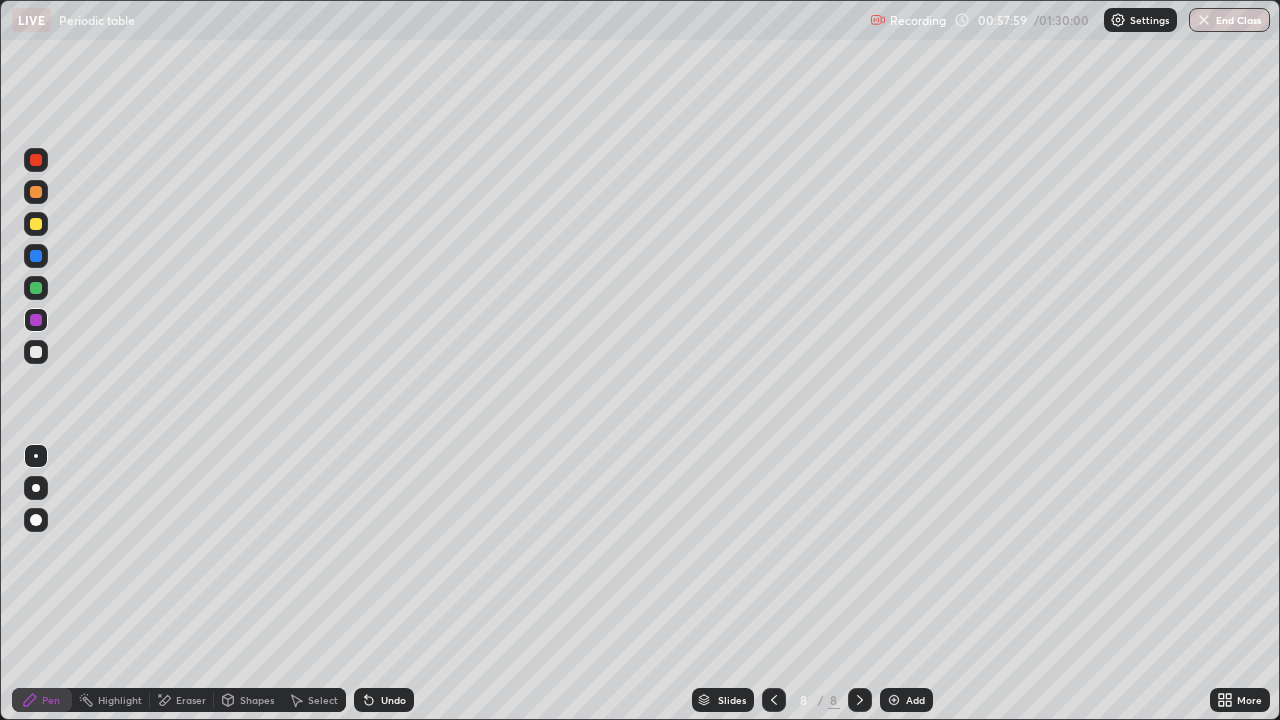 click on "Undo" at bounding box center (380, 700) 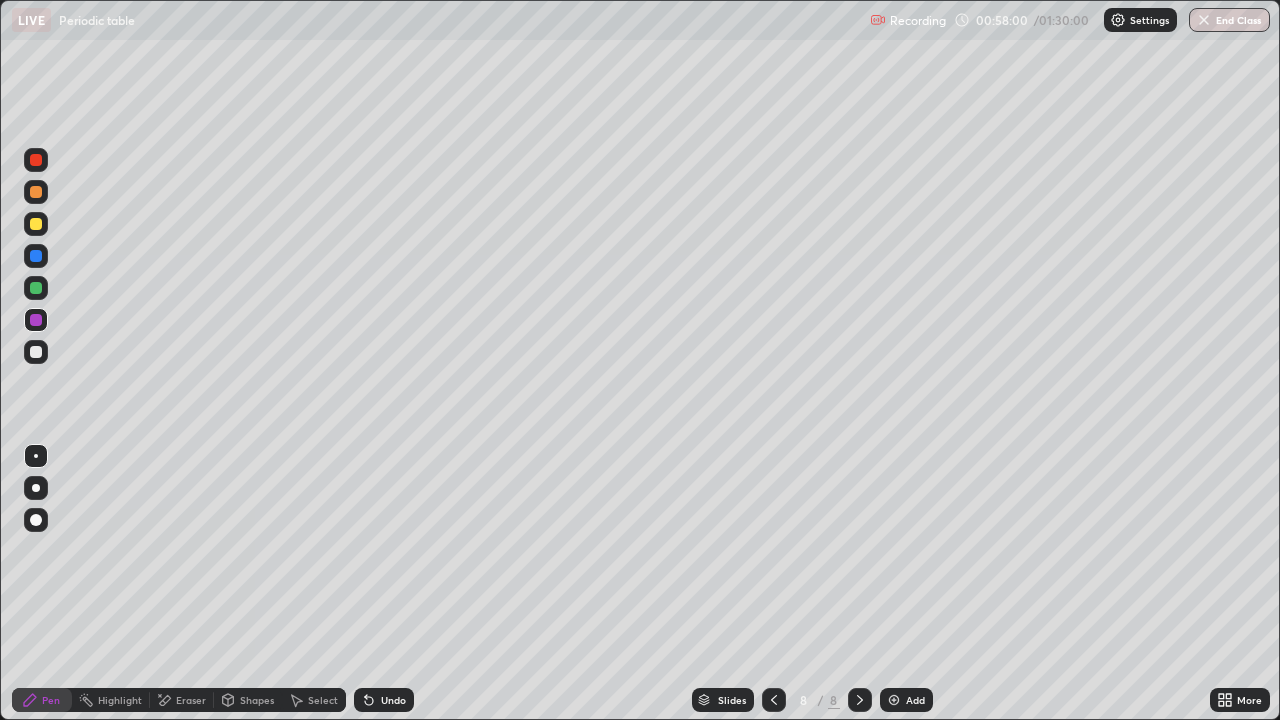 click on "Undo" at bounding box center [393, 700] 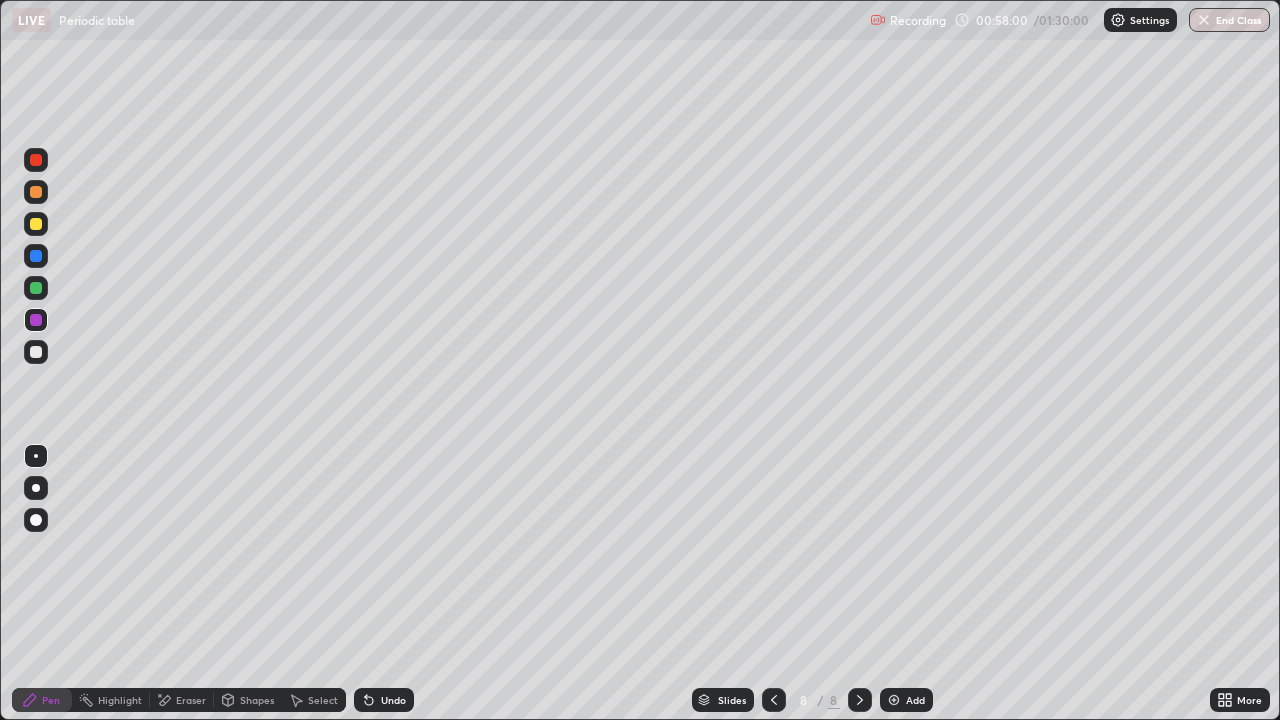 click on "Undo" at bounding box center [393, 700] 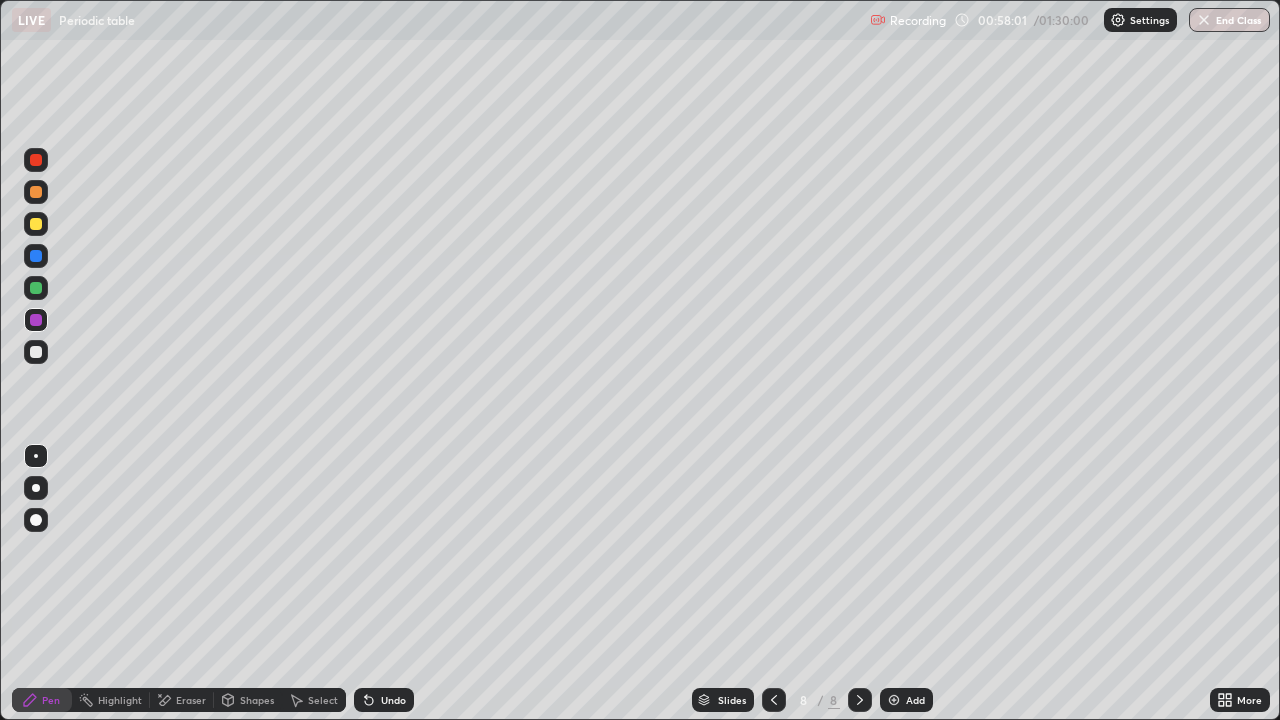 click on "Undo" at bounding box center [393, 700] 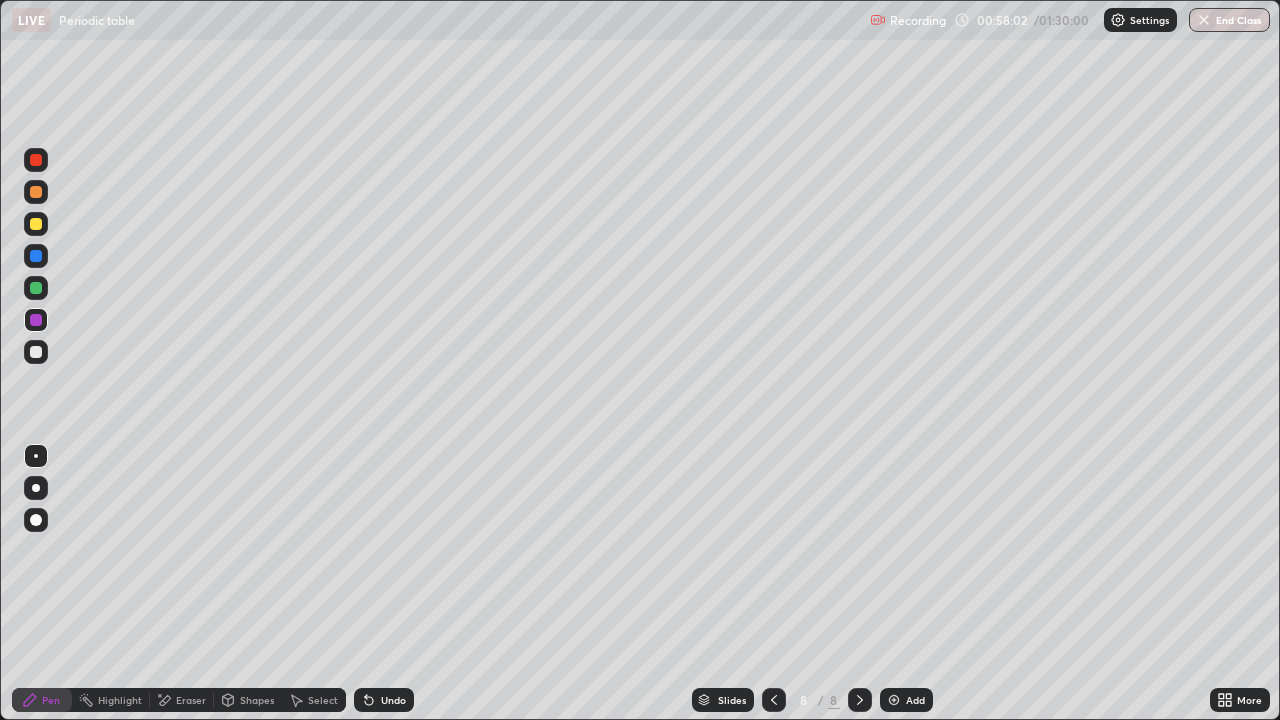 click on "Undo" at bounding box center [393, 700] 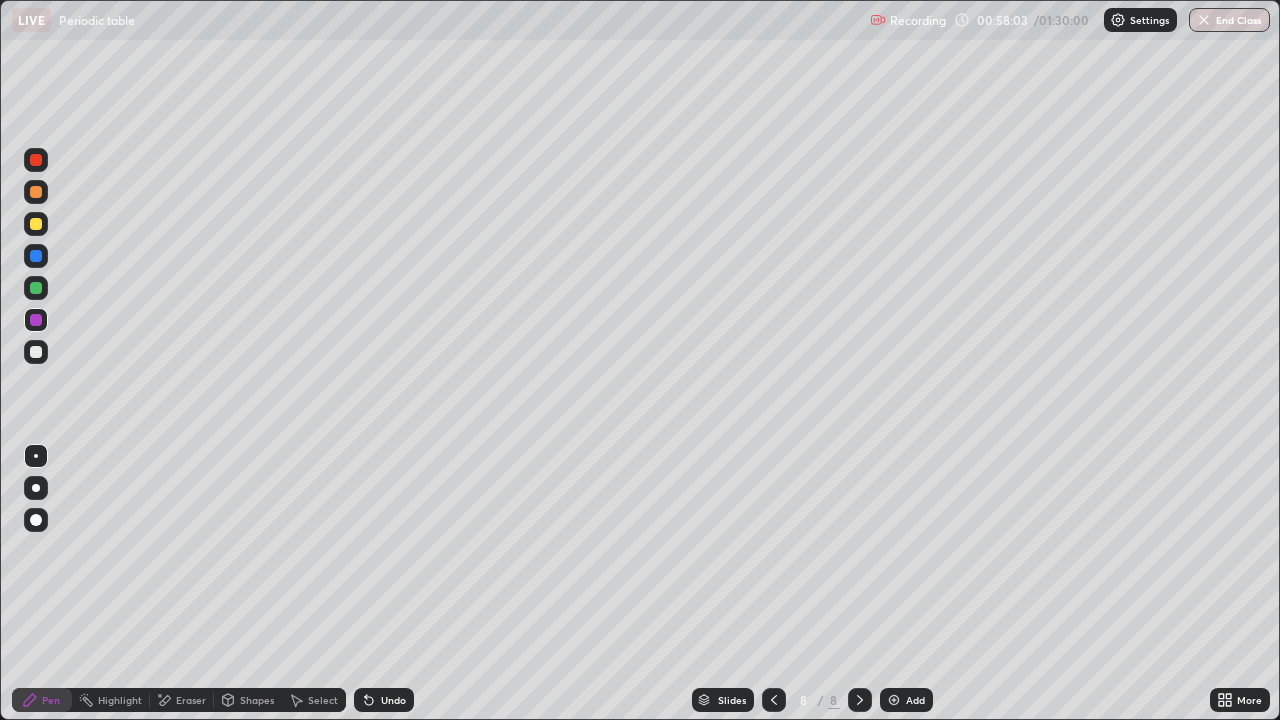 click on "Undo" at bounding box center (384, 700) 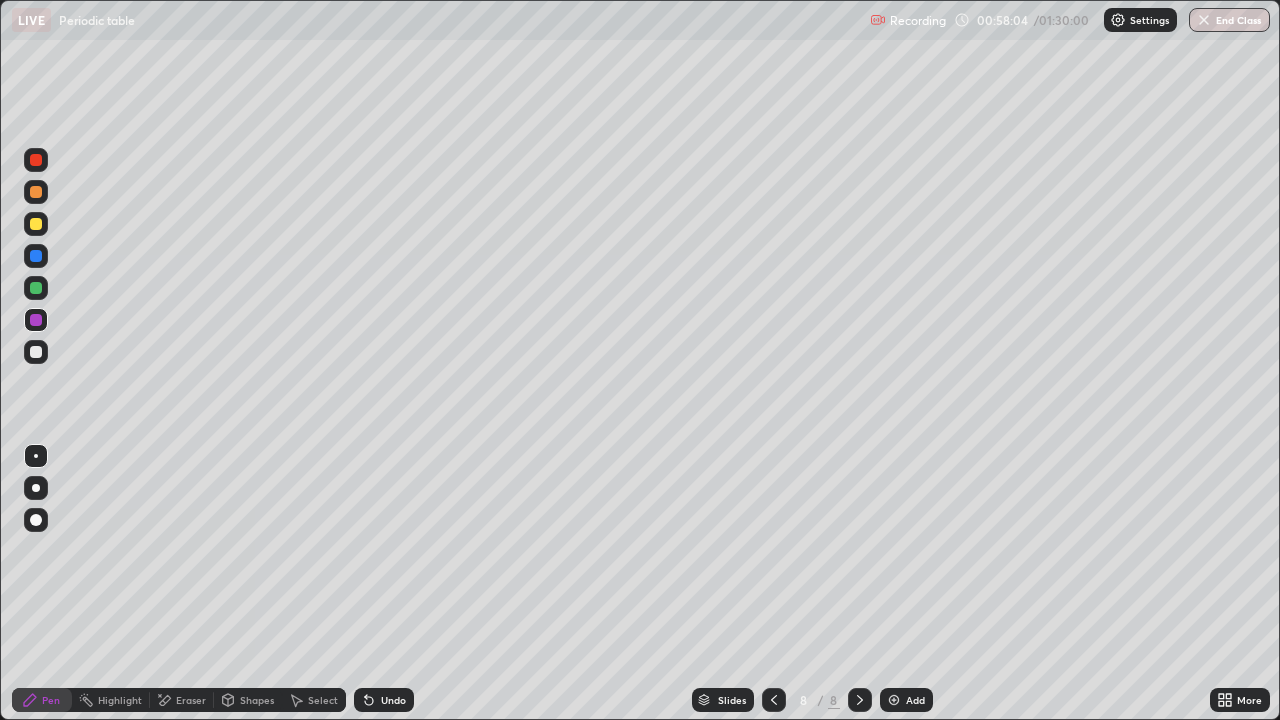 click on "Eraser" at bounding box center (191, 700) 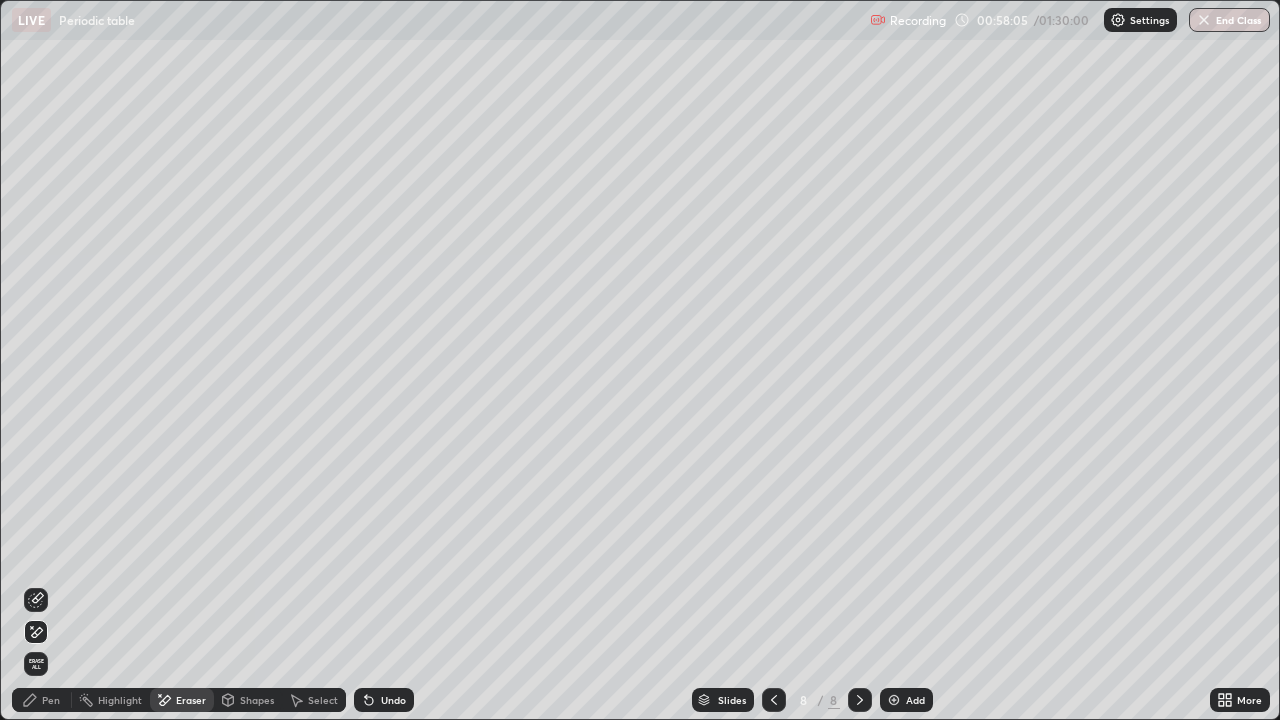 click on "Erase all" at bounding box center (36, 664) 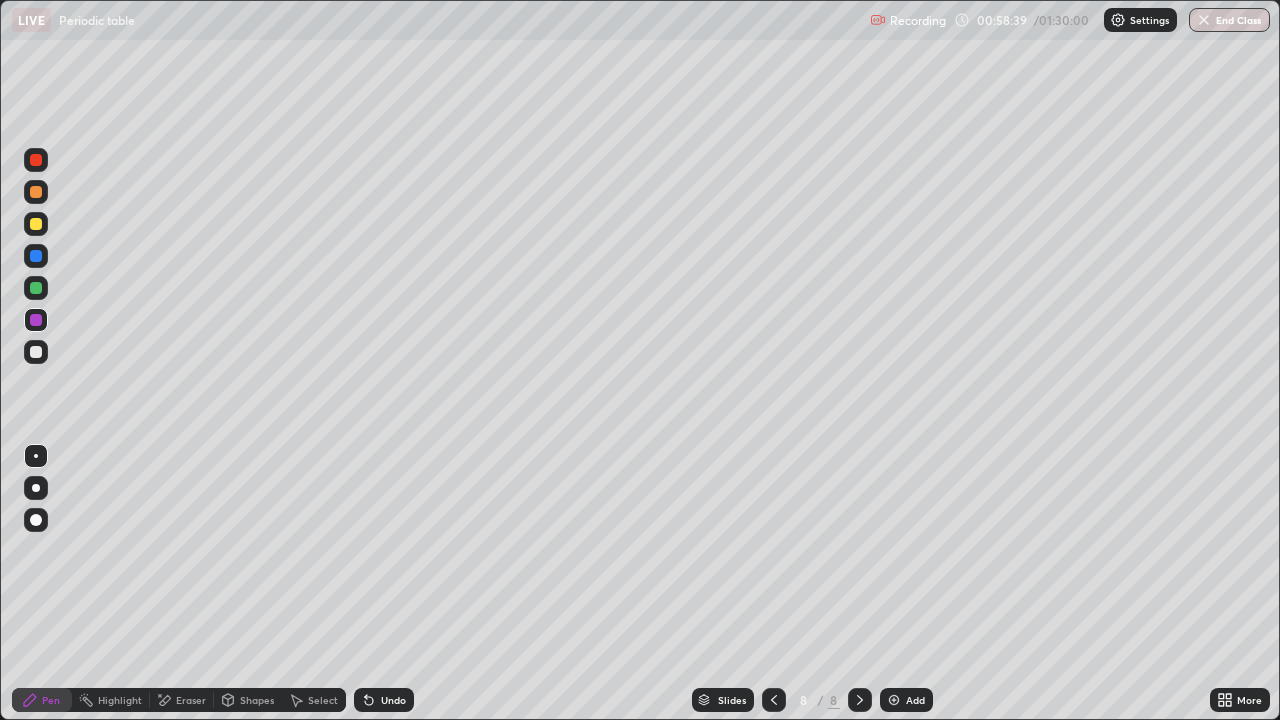click at bounding box center (36, 256) 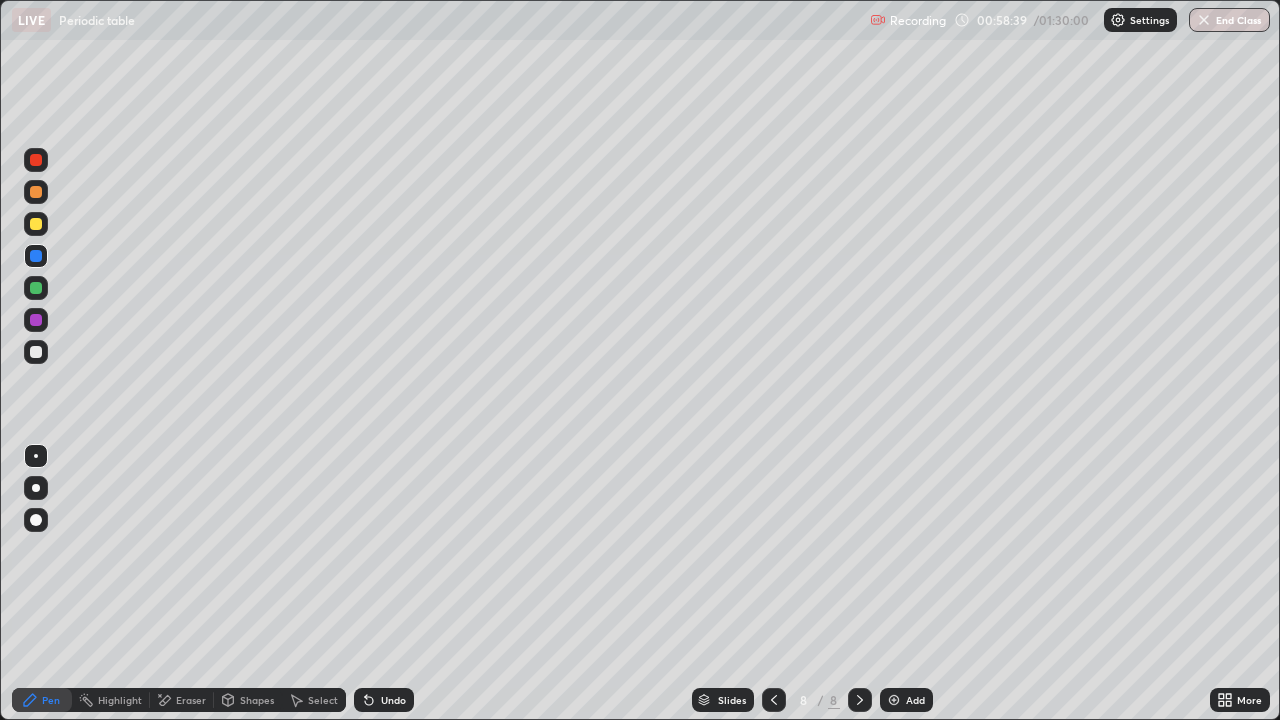 click at bounding box center [36, 224] 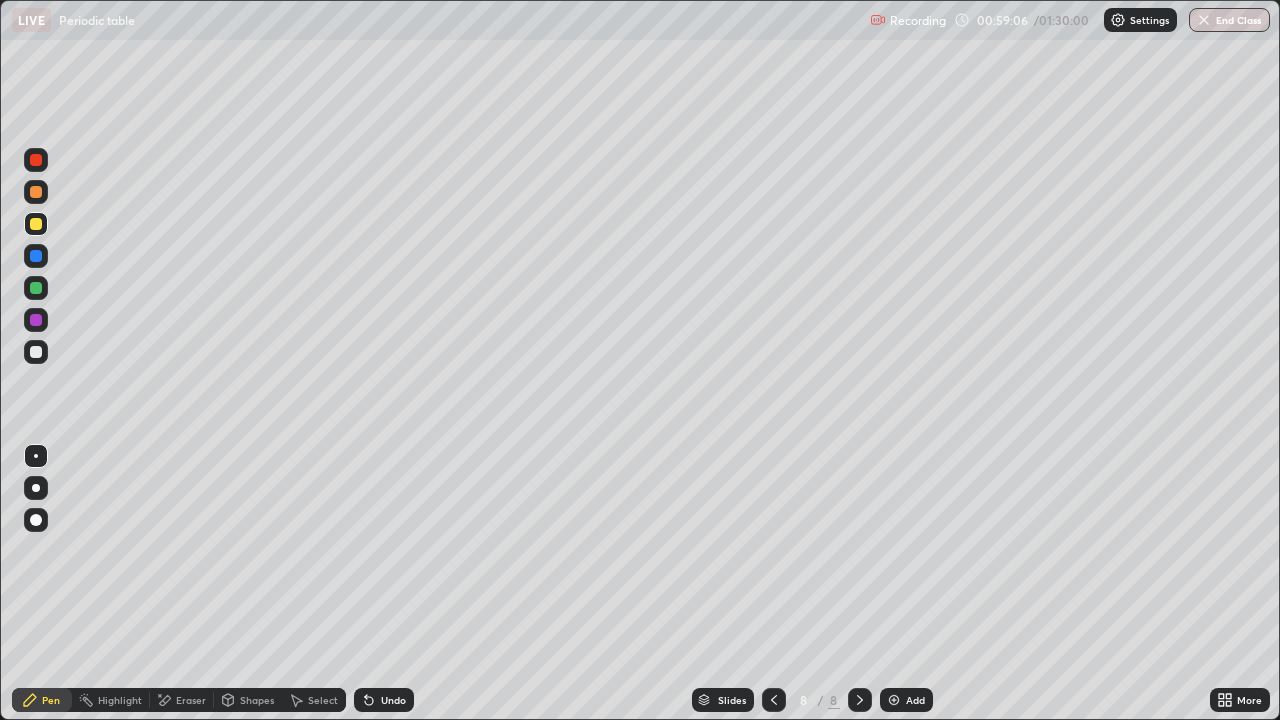 click at bounding box center (894, 700) 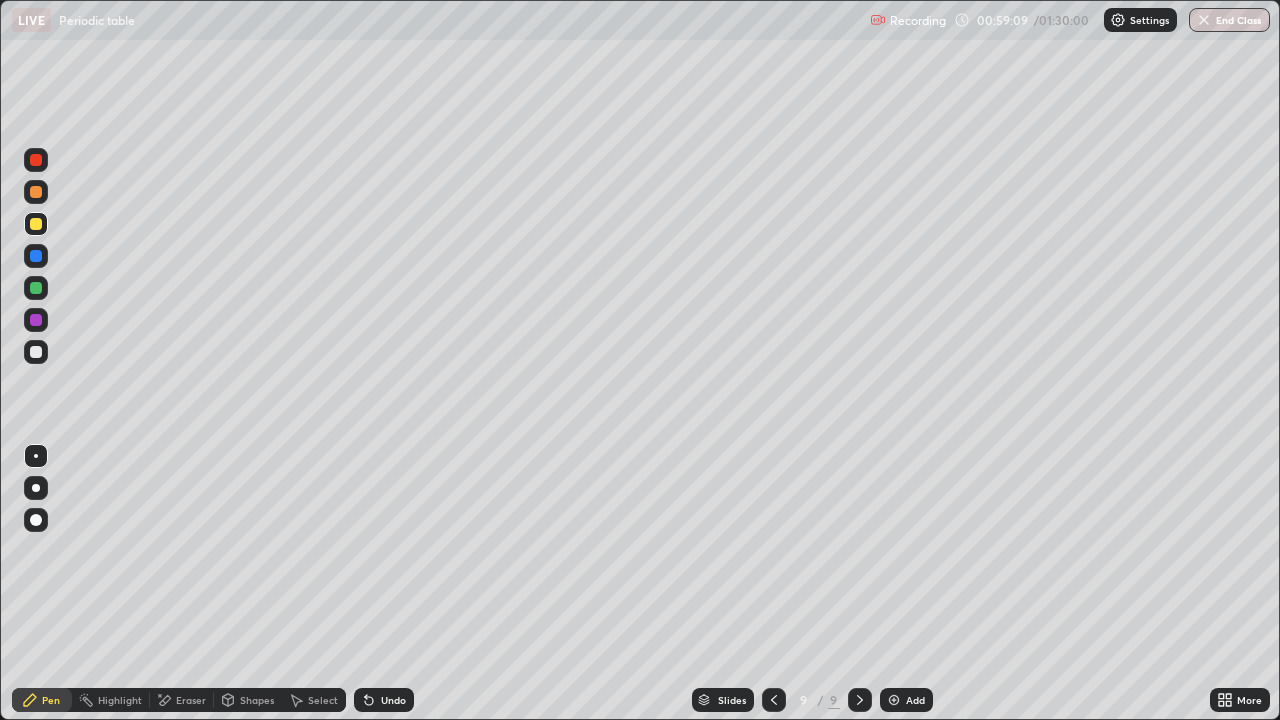 click 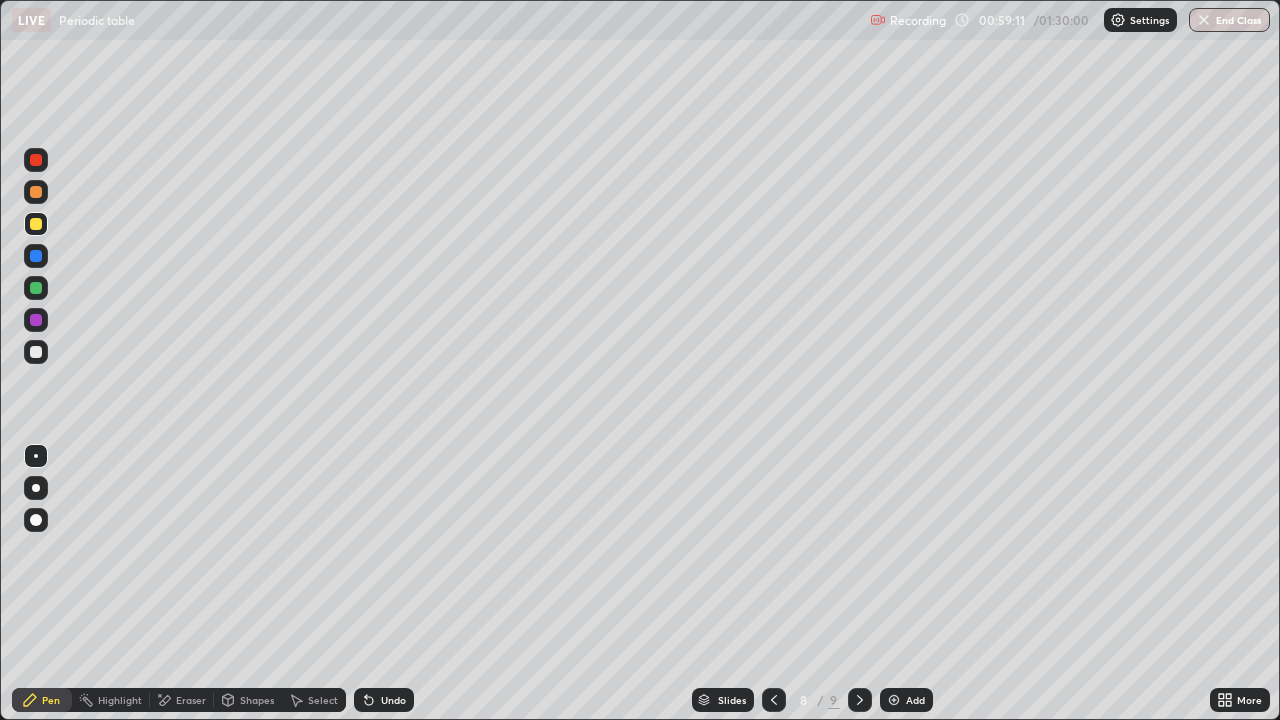 click on "Eraser" at bounding box center [191, 700] 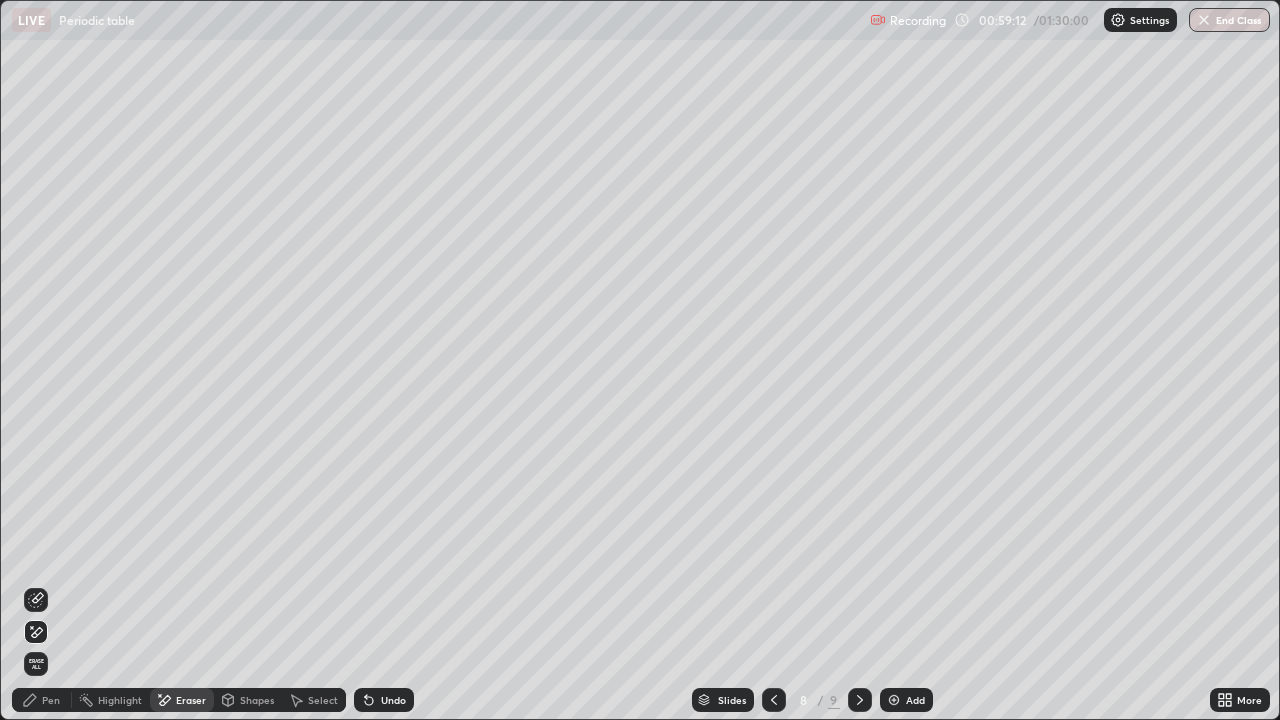 click on "Erase all" at bounding box center [36, 664] 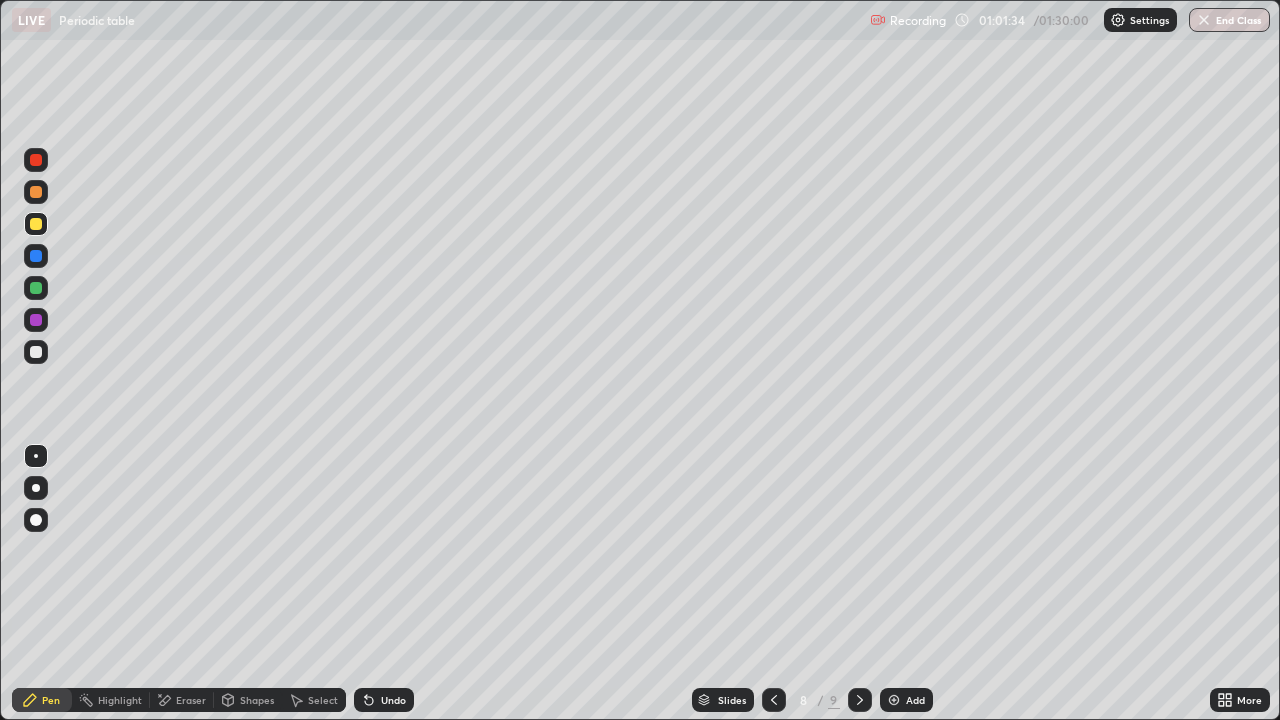 click at bounding box center [36, 288] 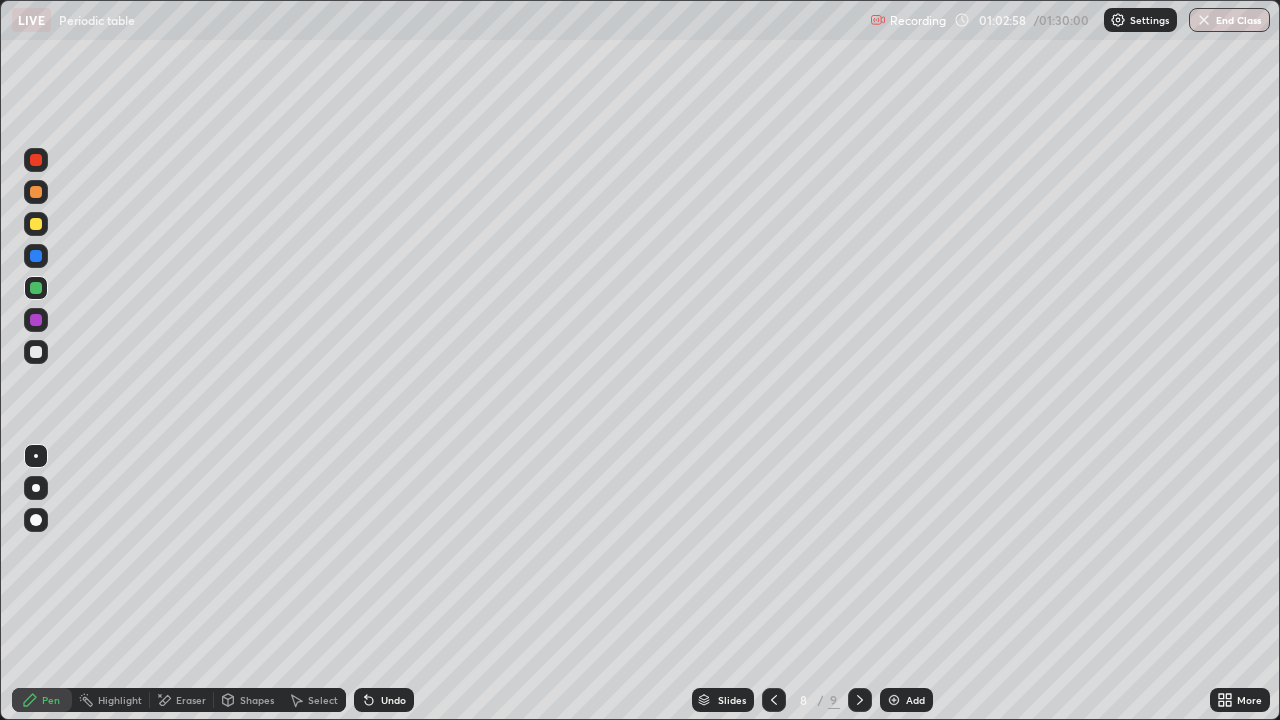 click 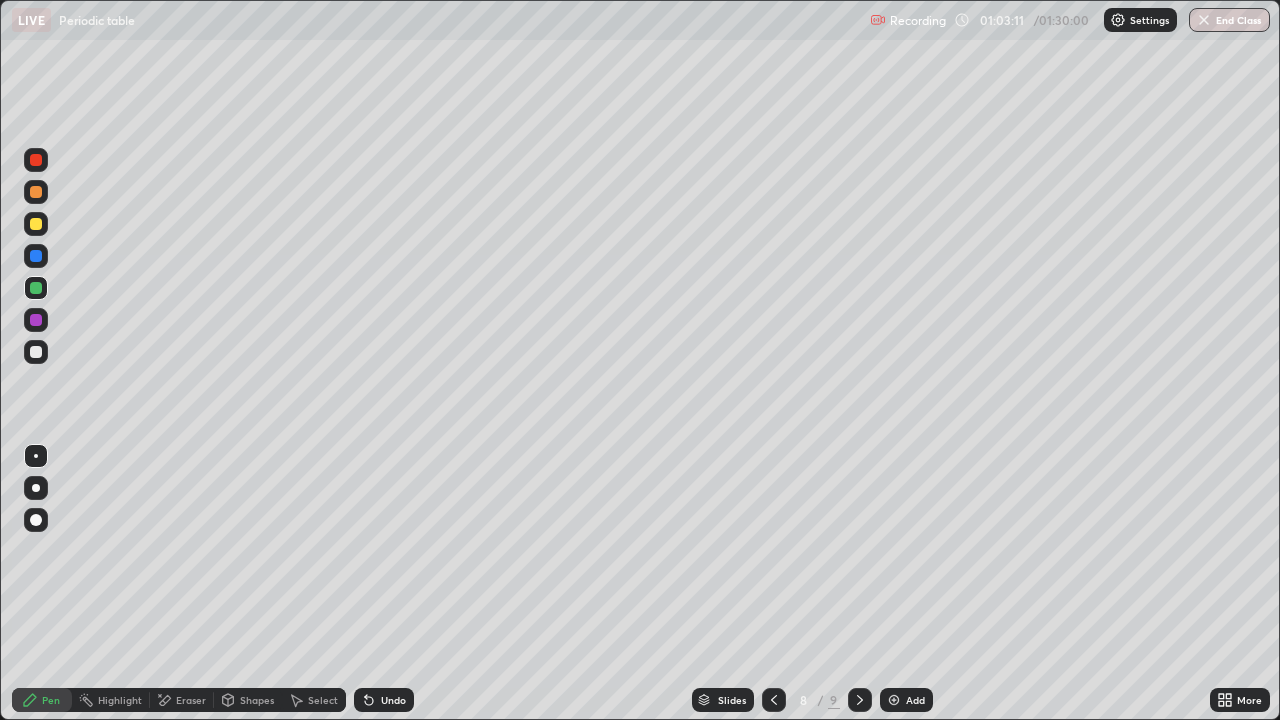 click at bounding box center [36, 160] 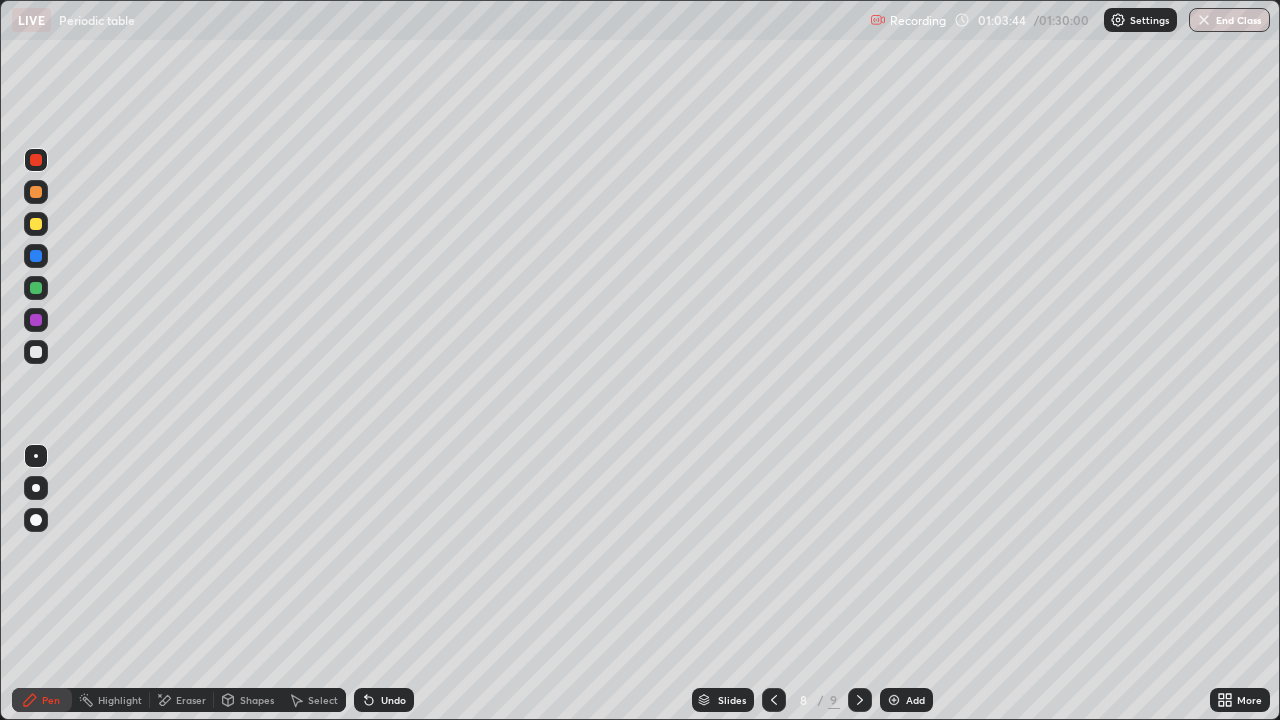 click 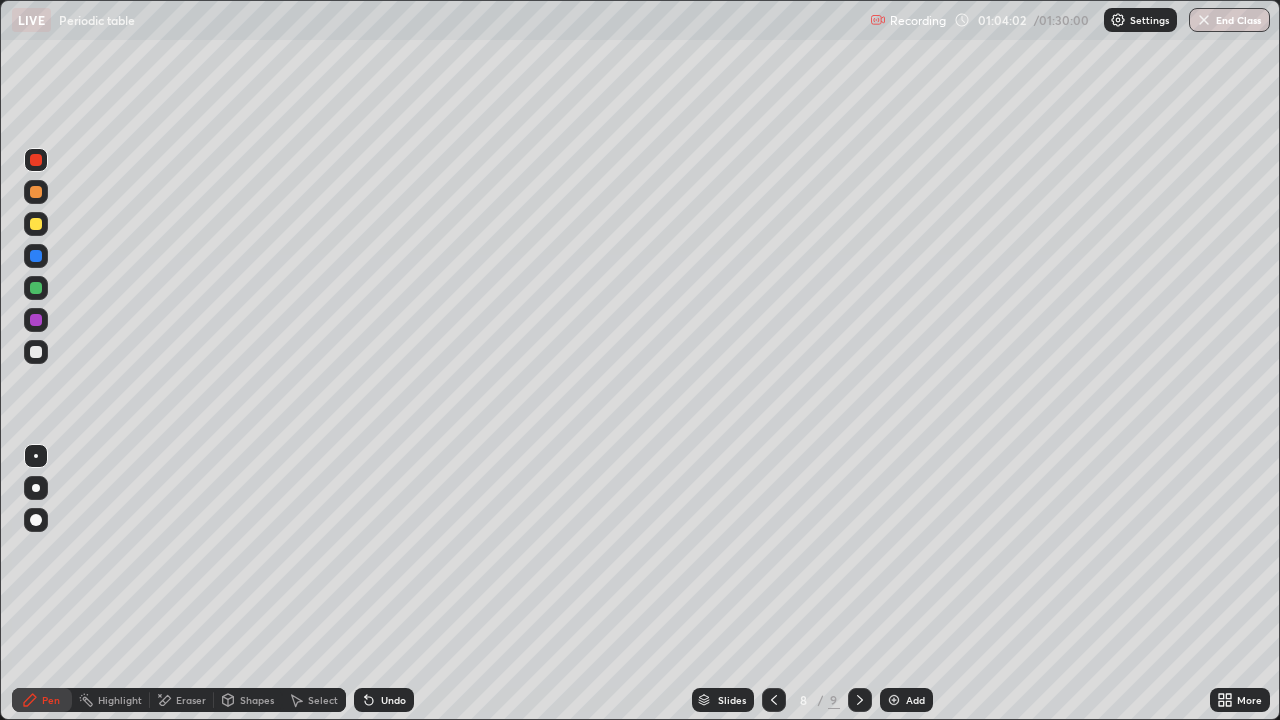 click at bounding box center (36, 224) 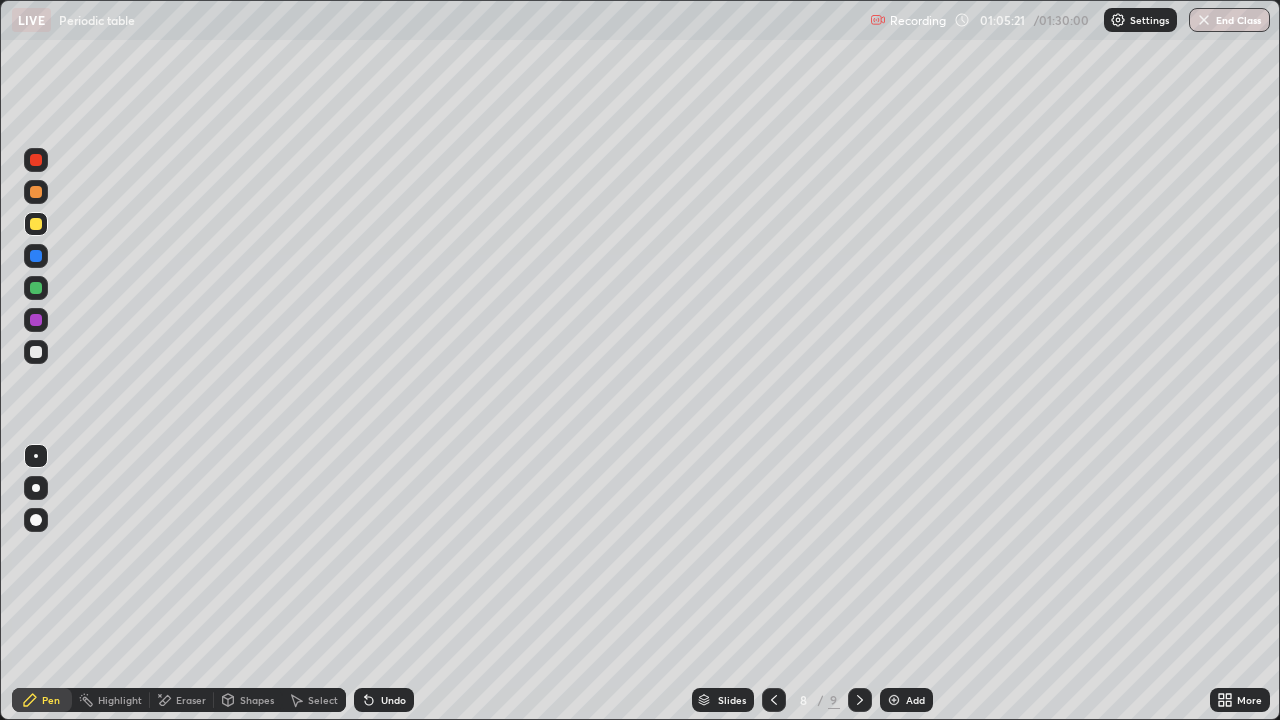 click on "Undo" at bounding box center [384, 700] 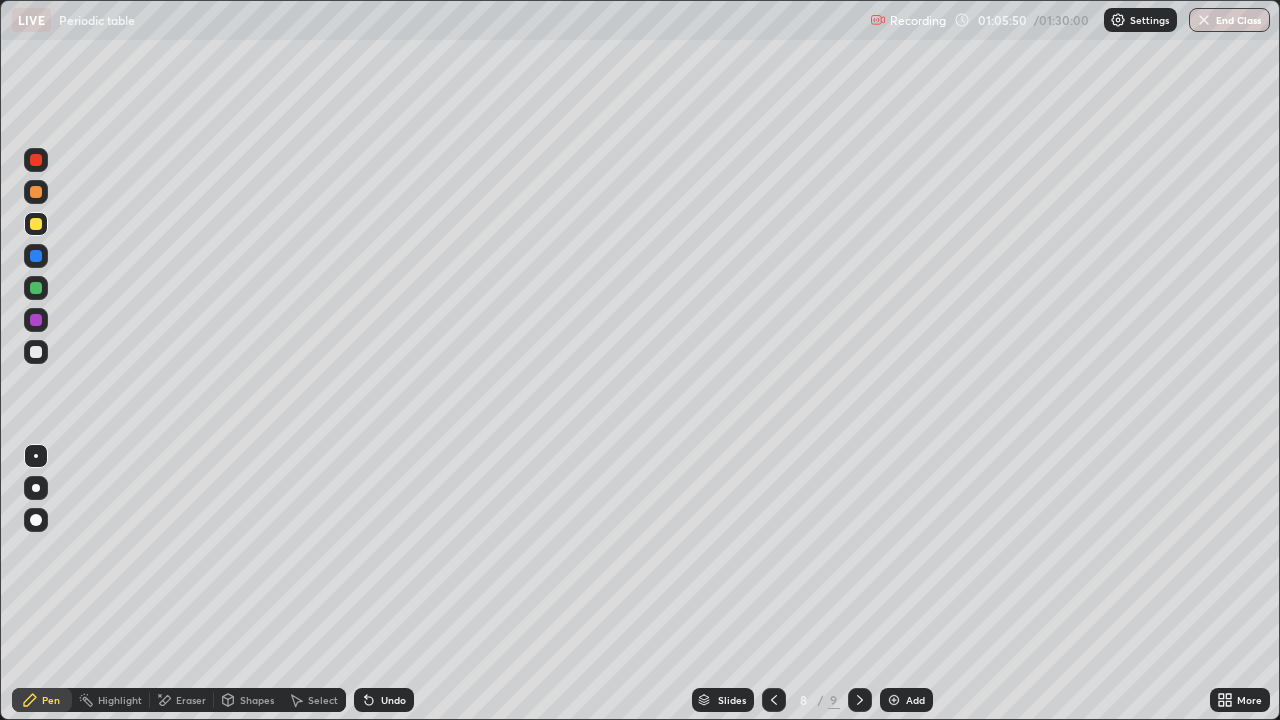 click at bounding box center (36, 256) 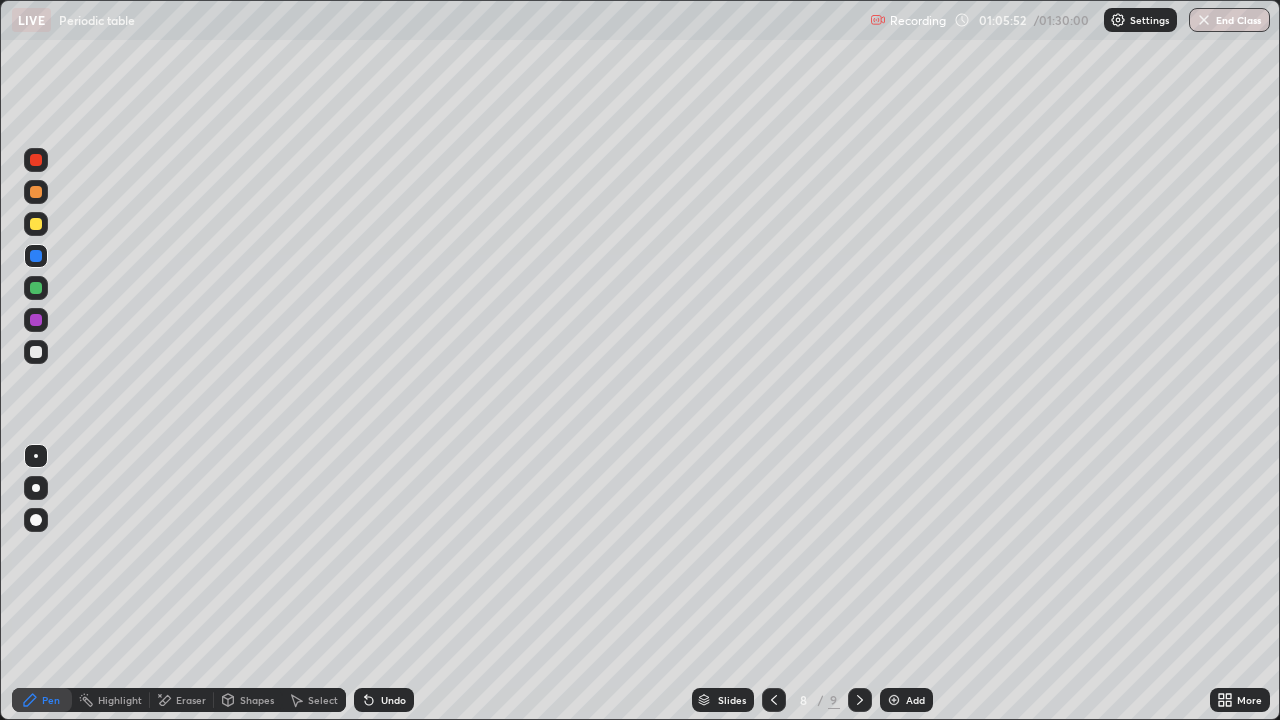 click at bounding box center (36, 288) 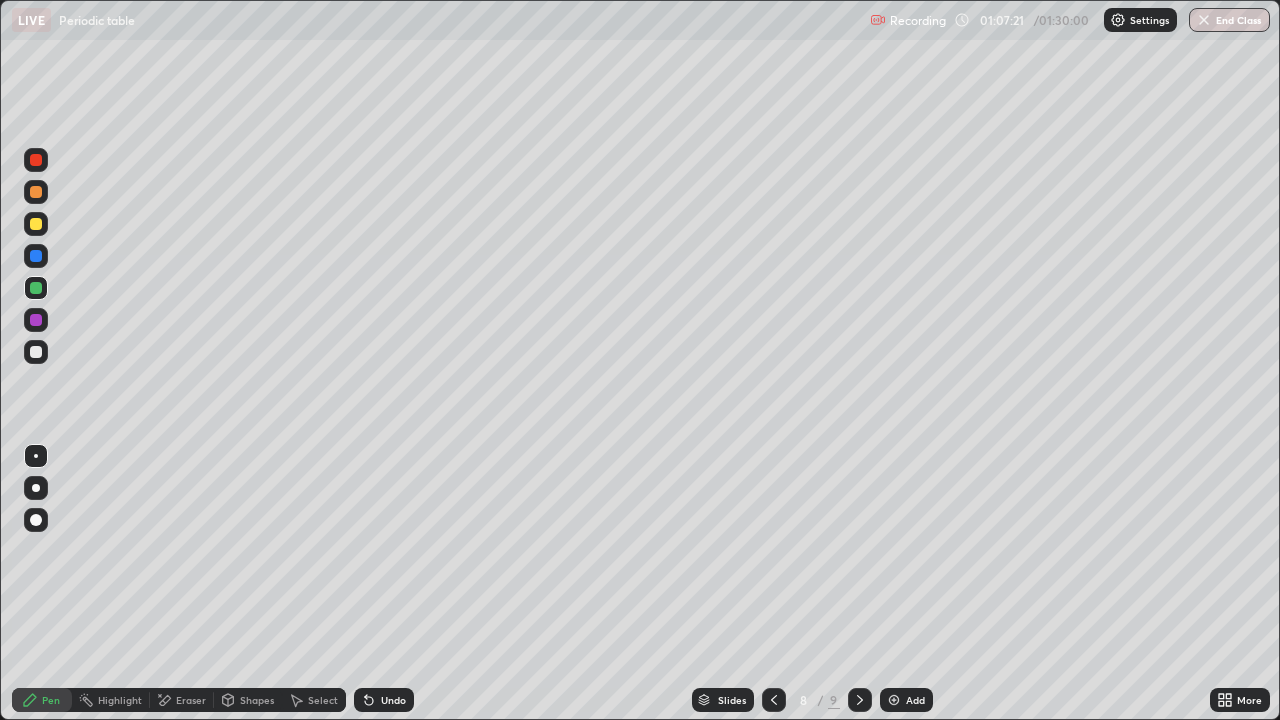 click at bounding box center (36, 160) 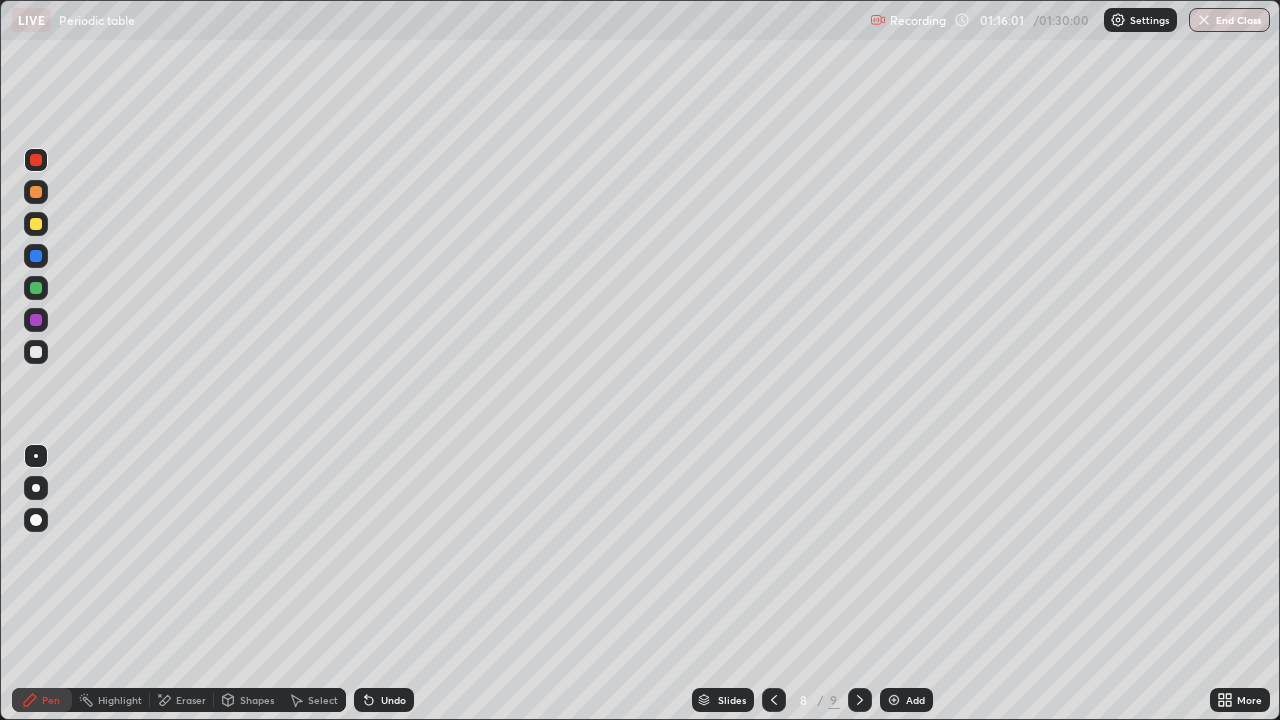 click 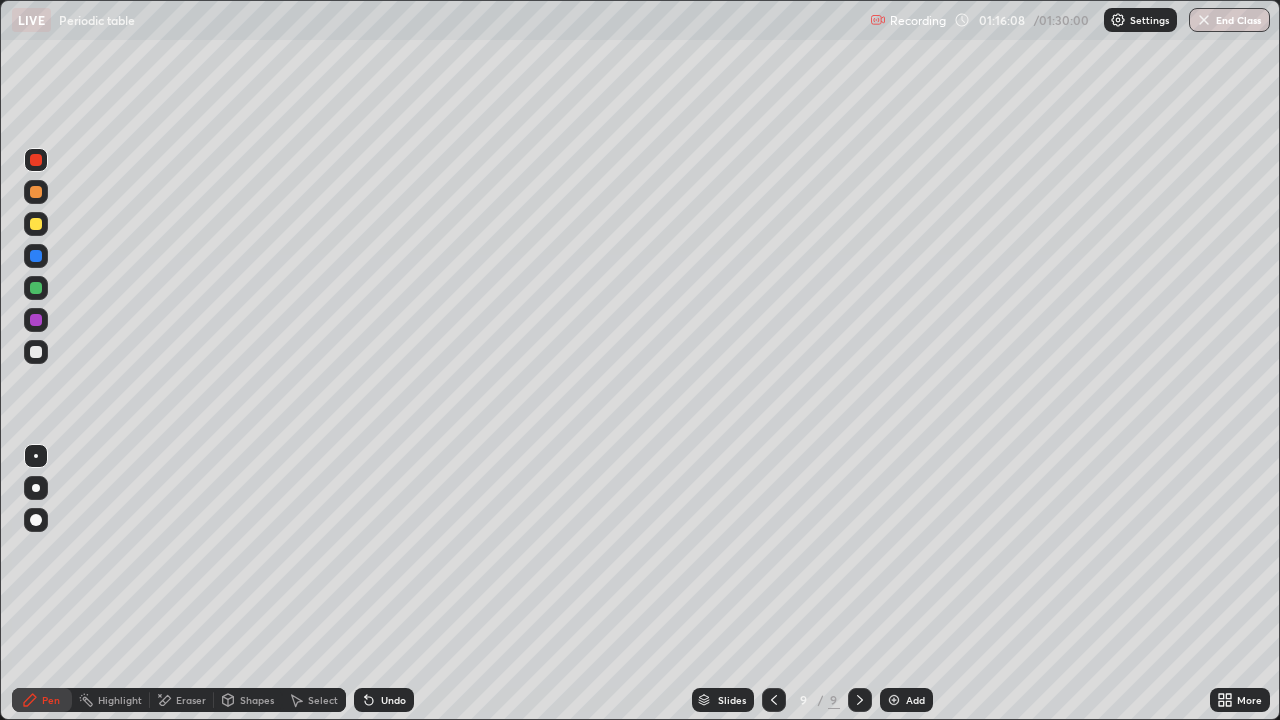 click 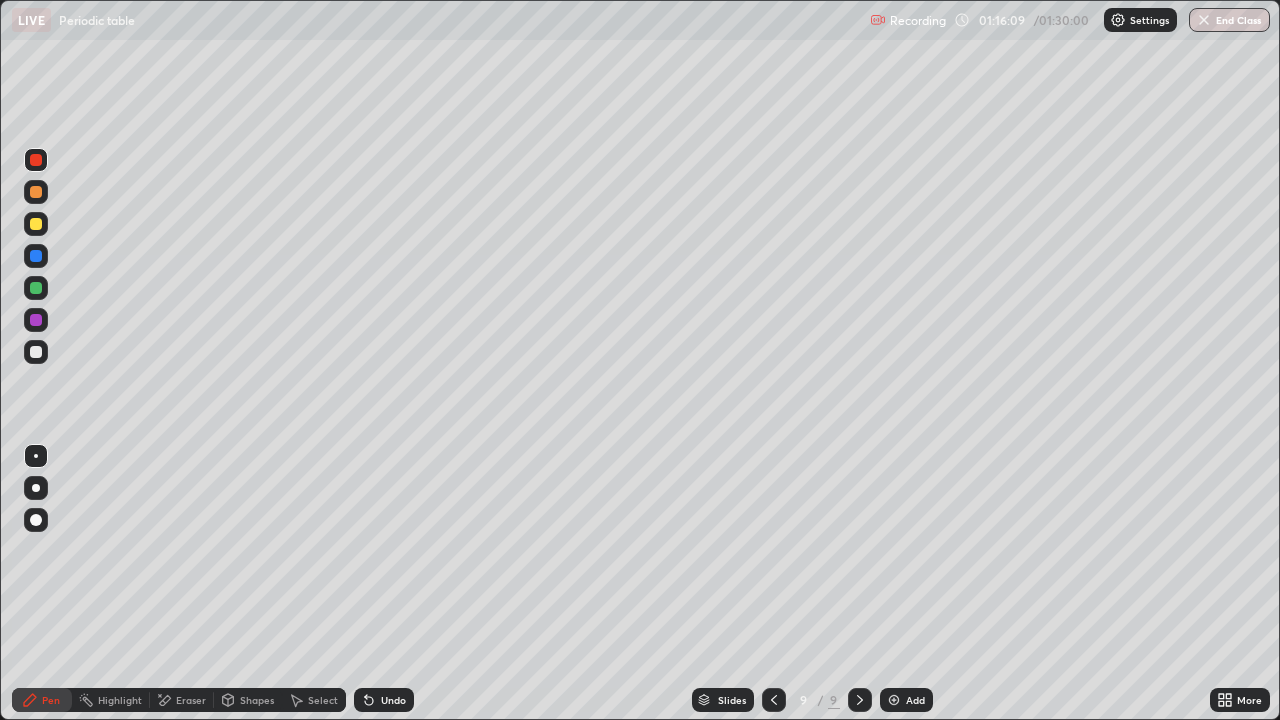 click on "Undo" at bounding box center [393, 700] 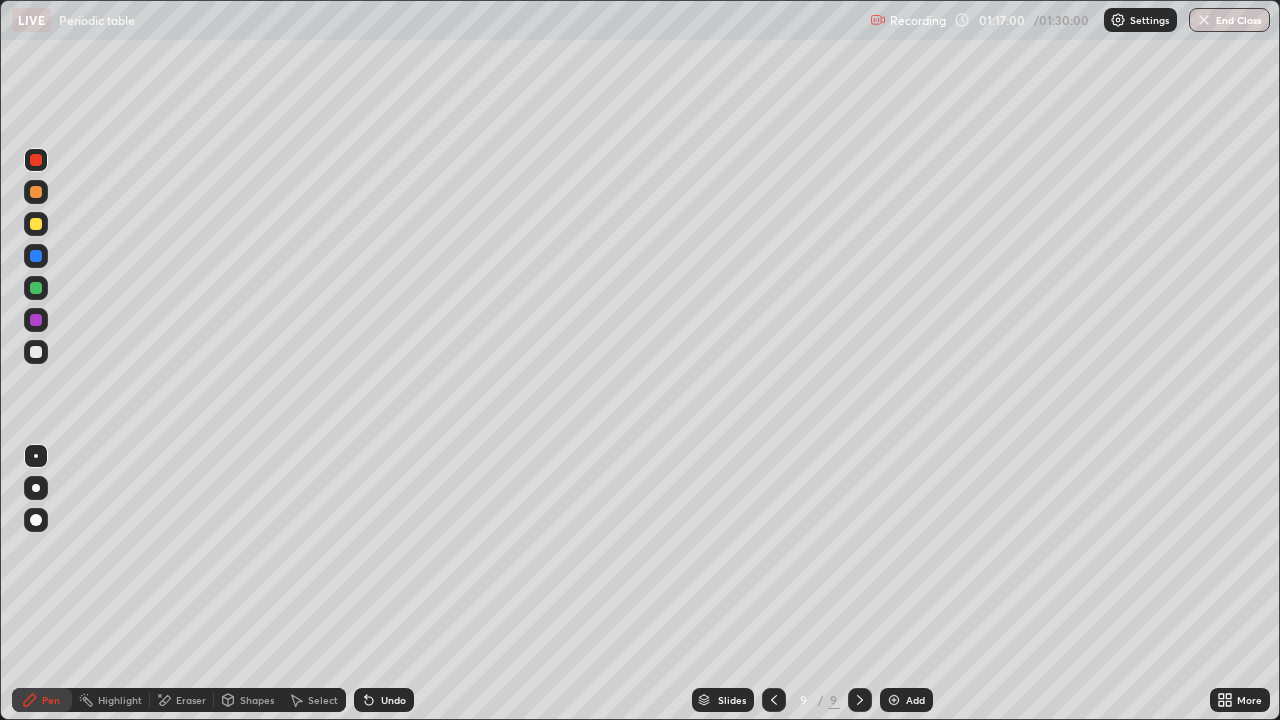 click on "Undo" at bounding box center [384, 700] 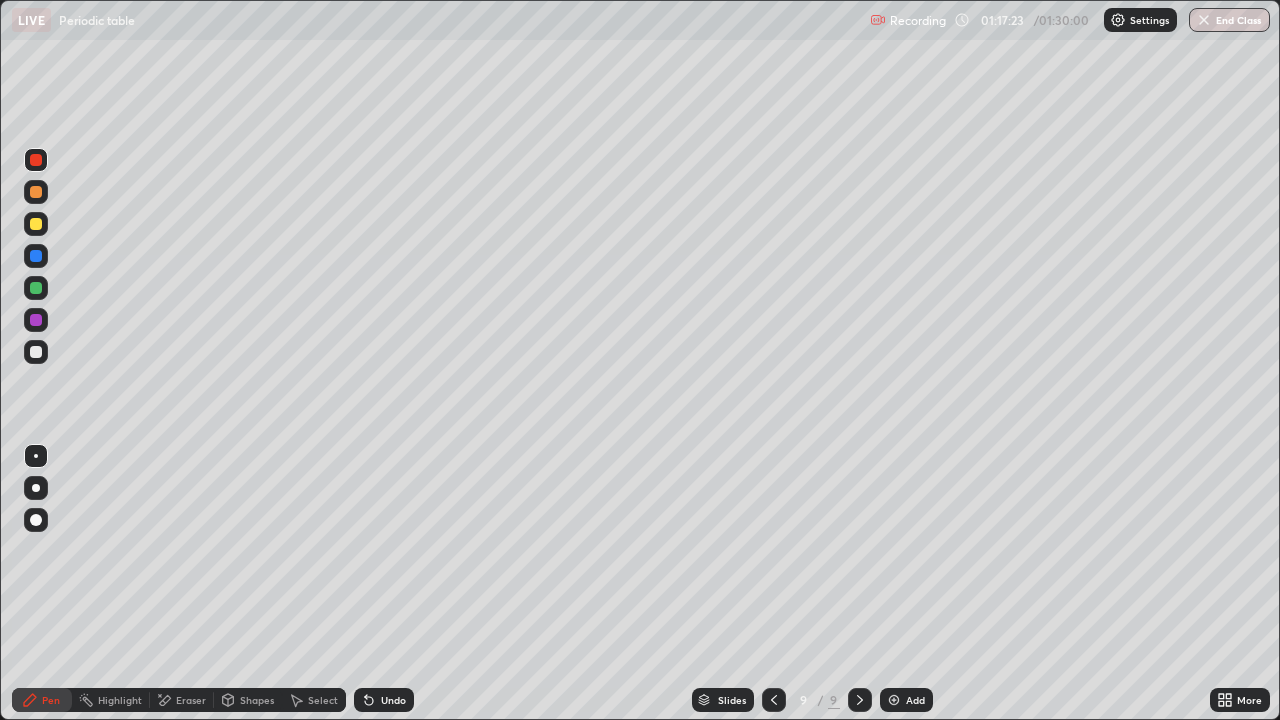 click on "Undo" at bounding box center (384, 700) 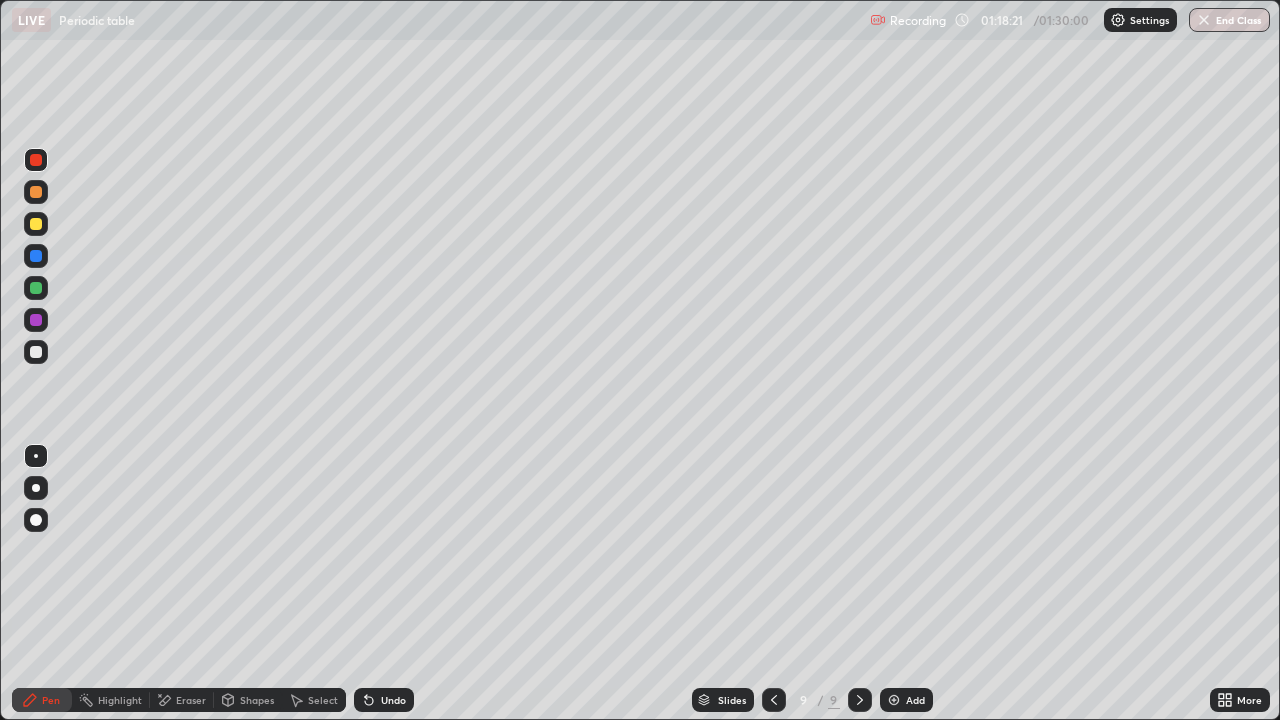 click at bounding box center (36, 224) 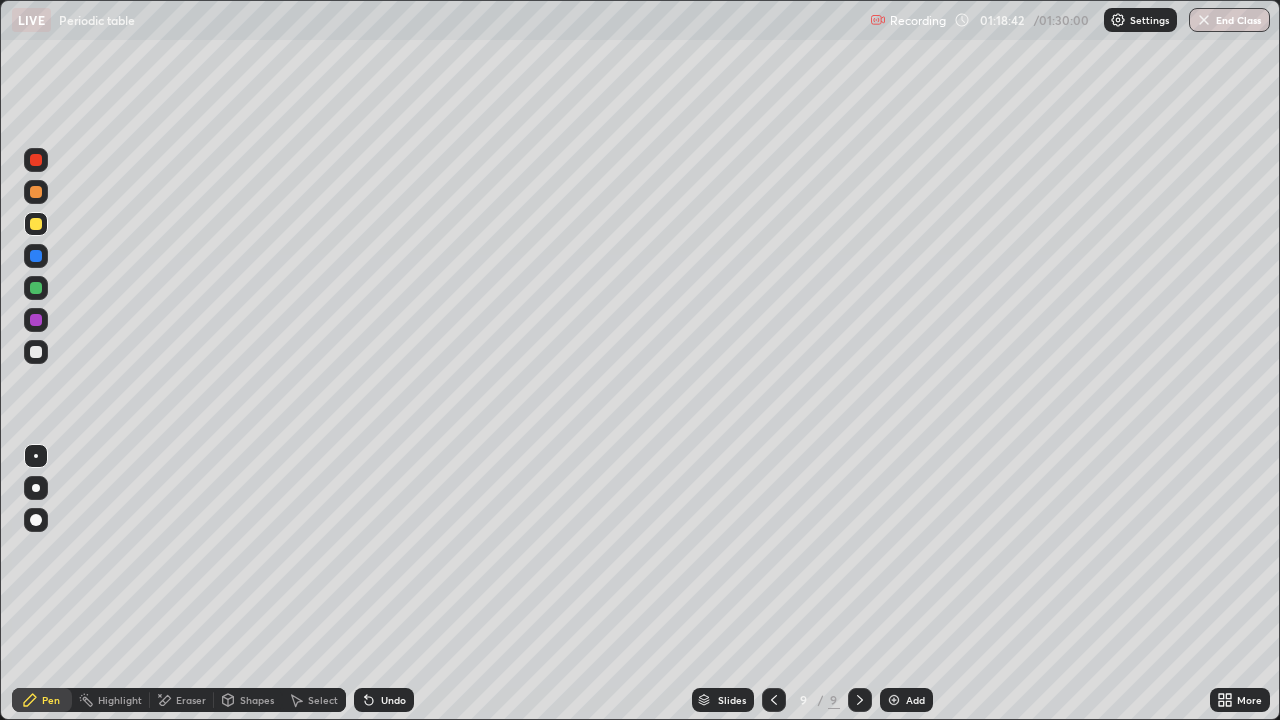 click 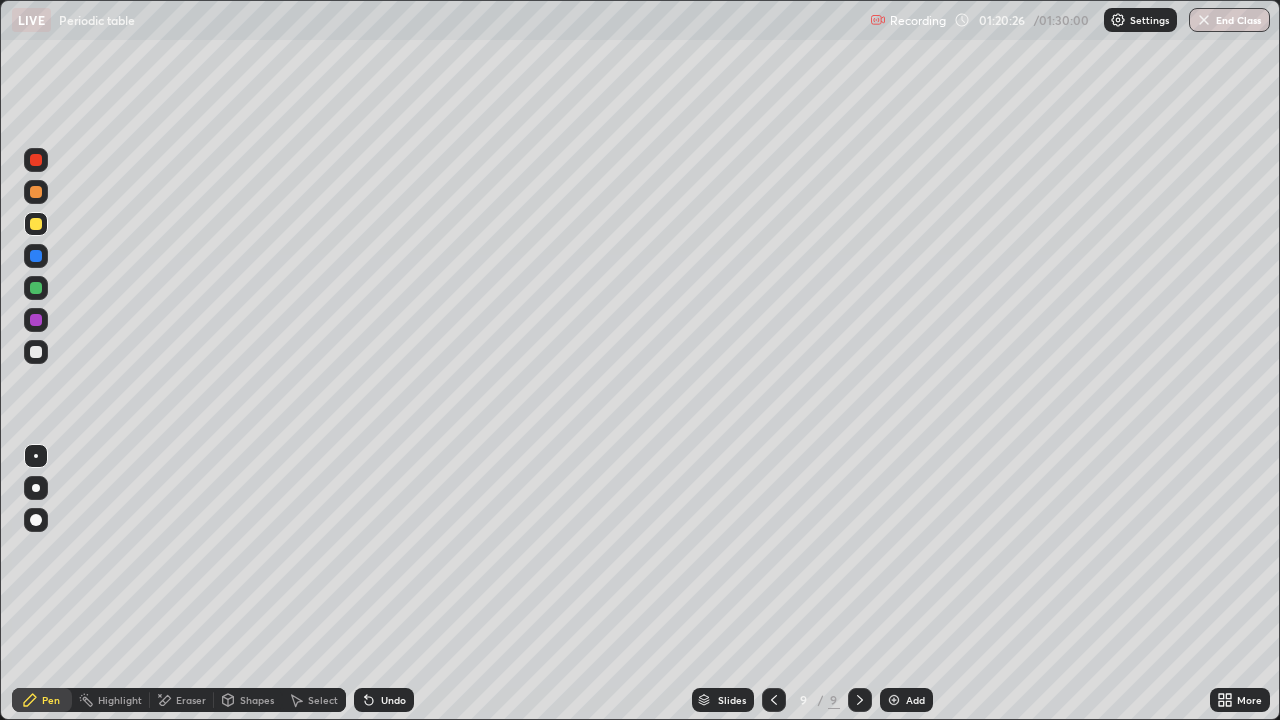 click 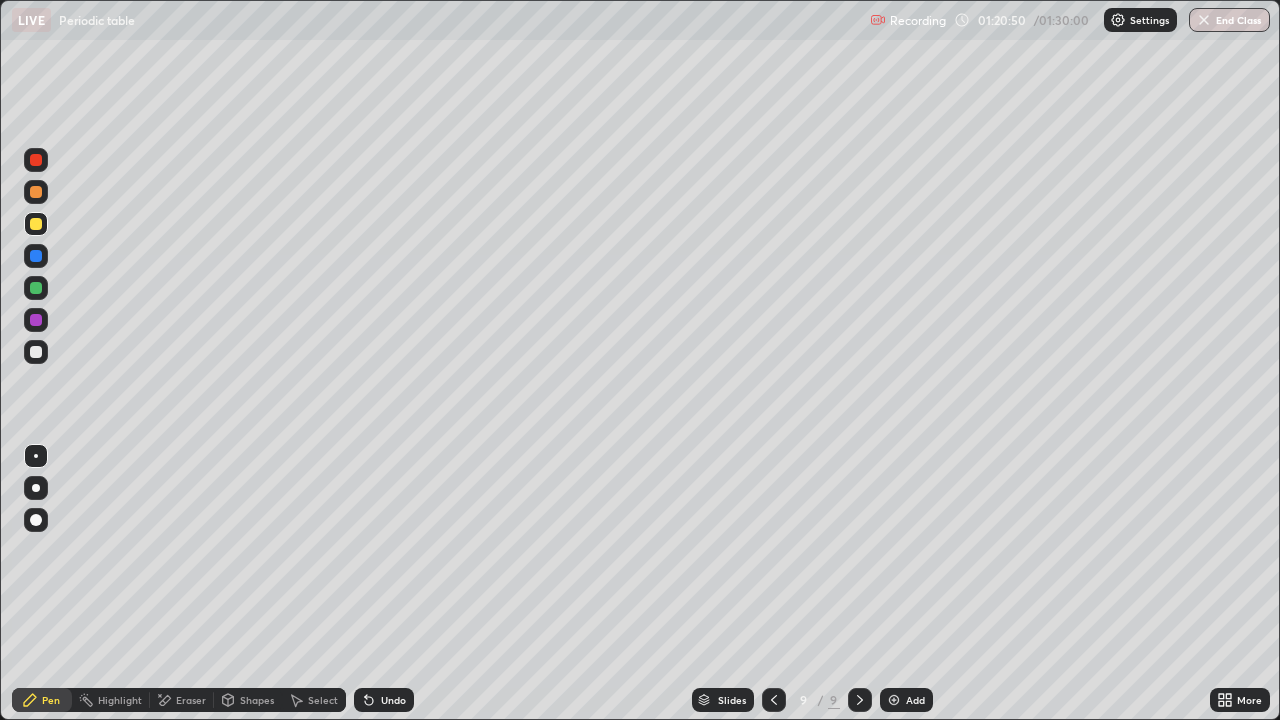 click on "Undo" at bounding box center (393, 700) 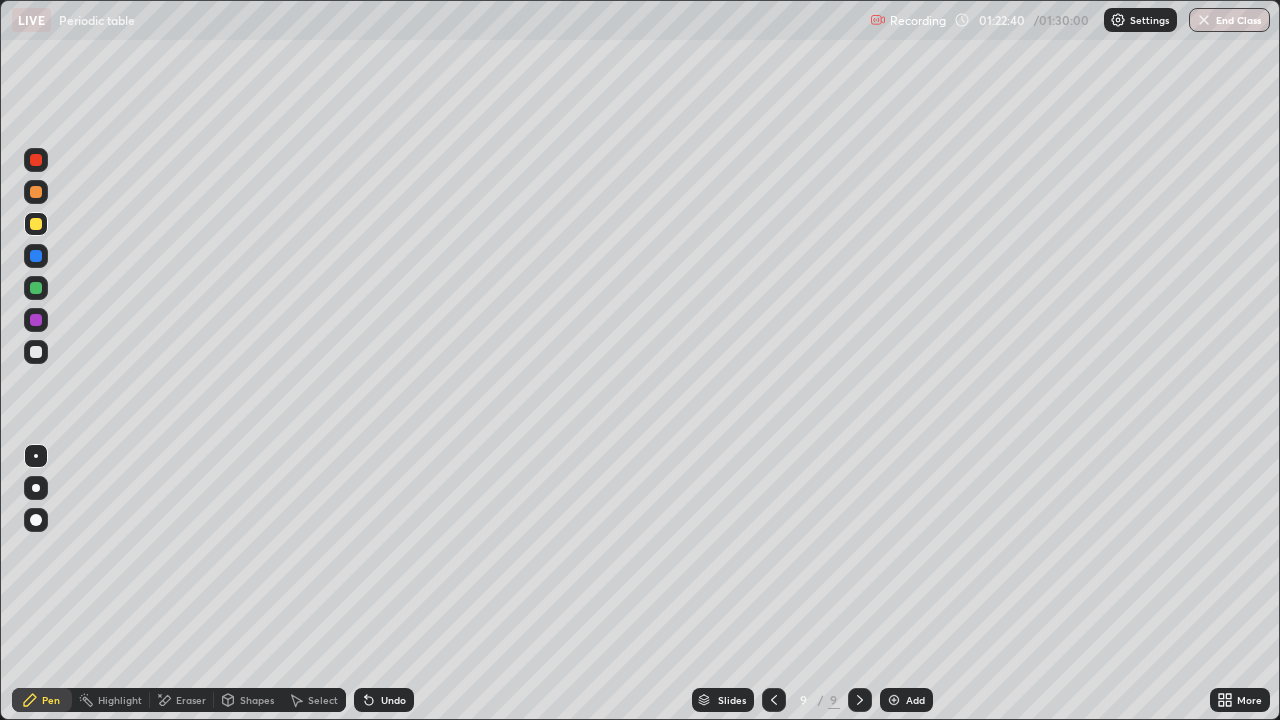 click on "Undo" at bounding box center (393, 700) 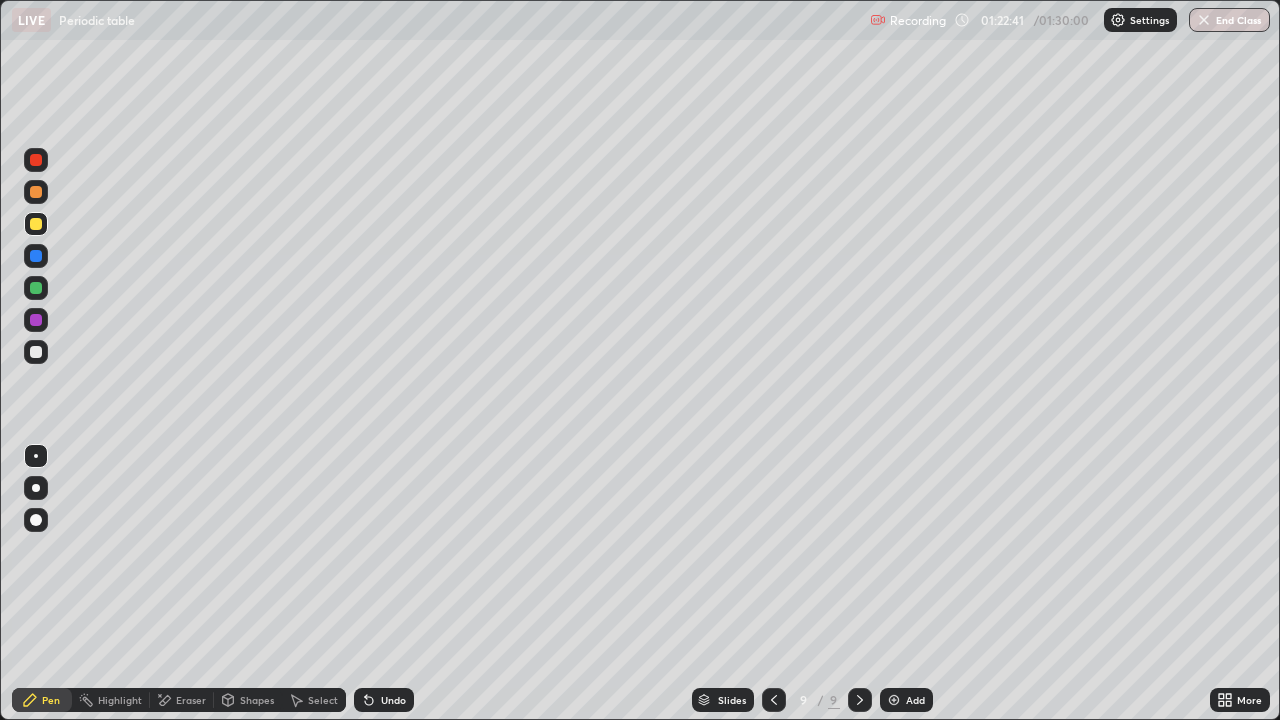 click 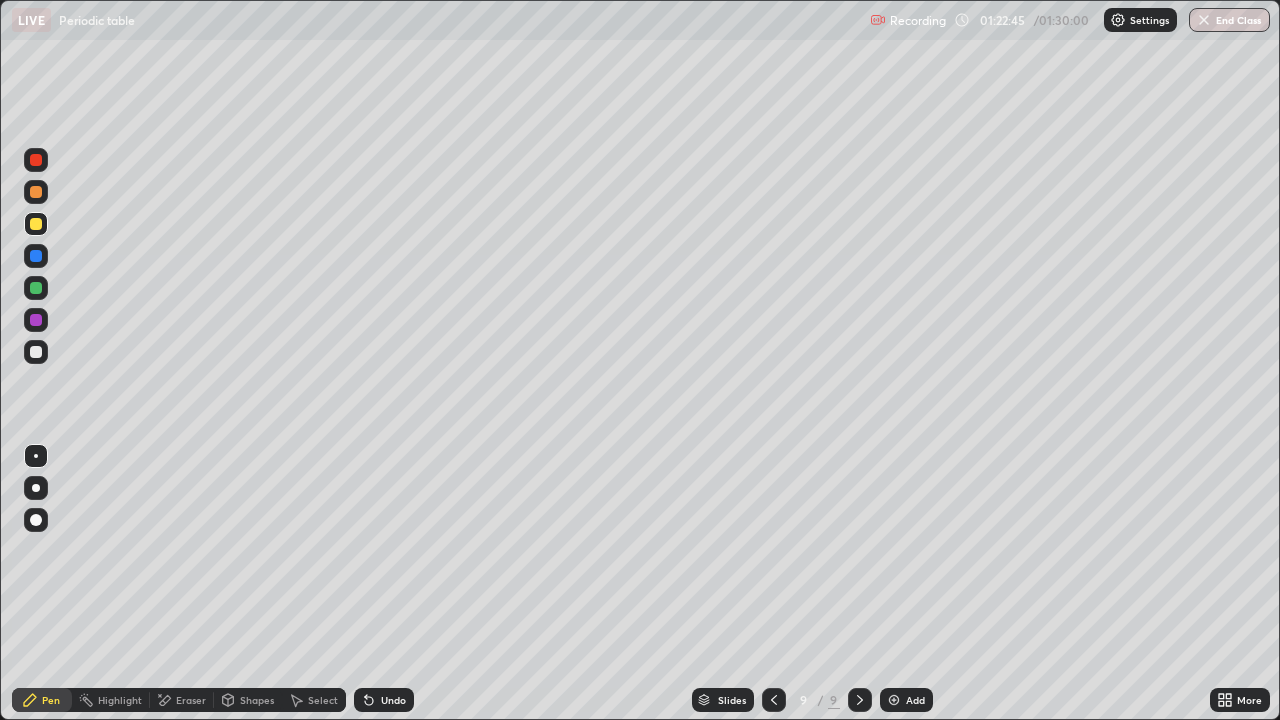 click 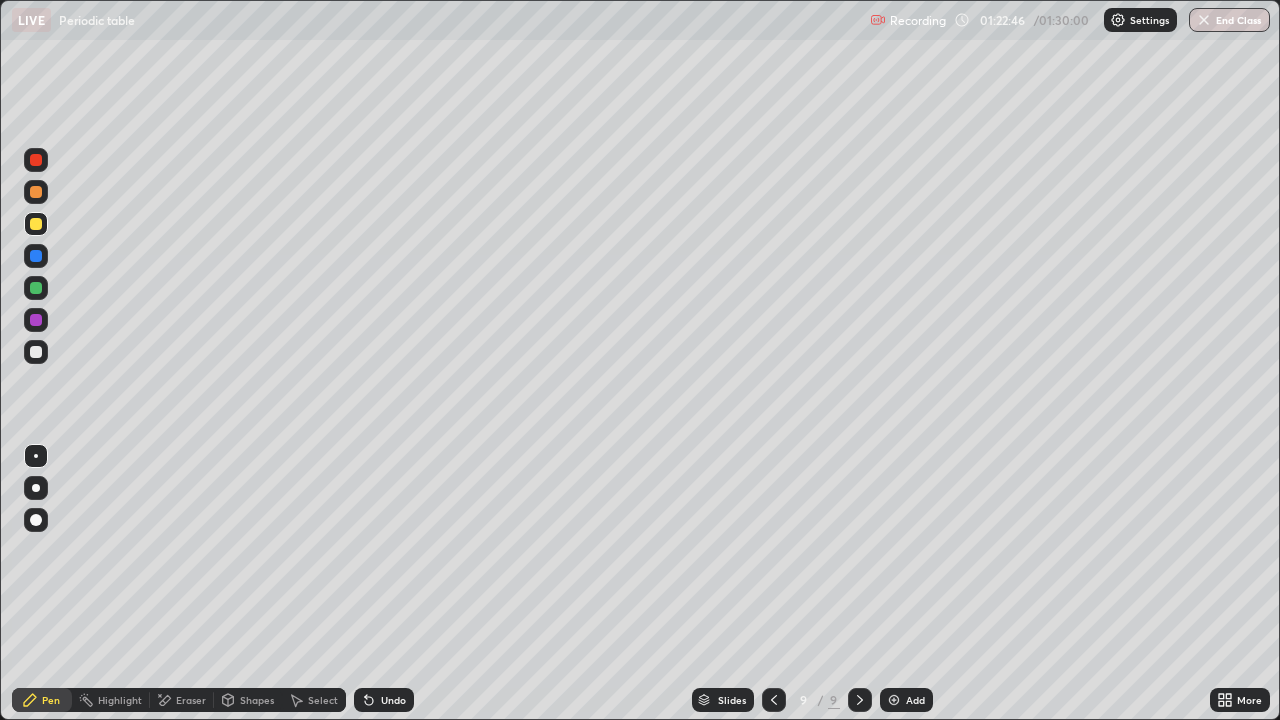 click on "Undo" at bounding box center [384, 700] 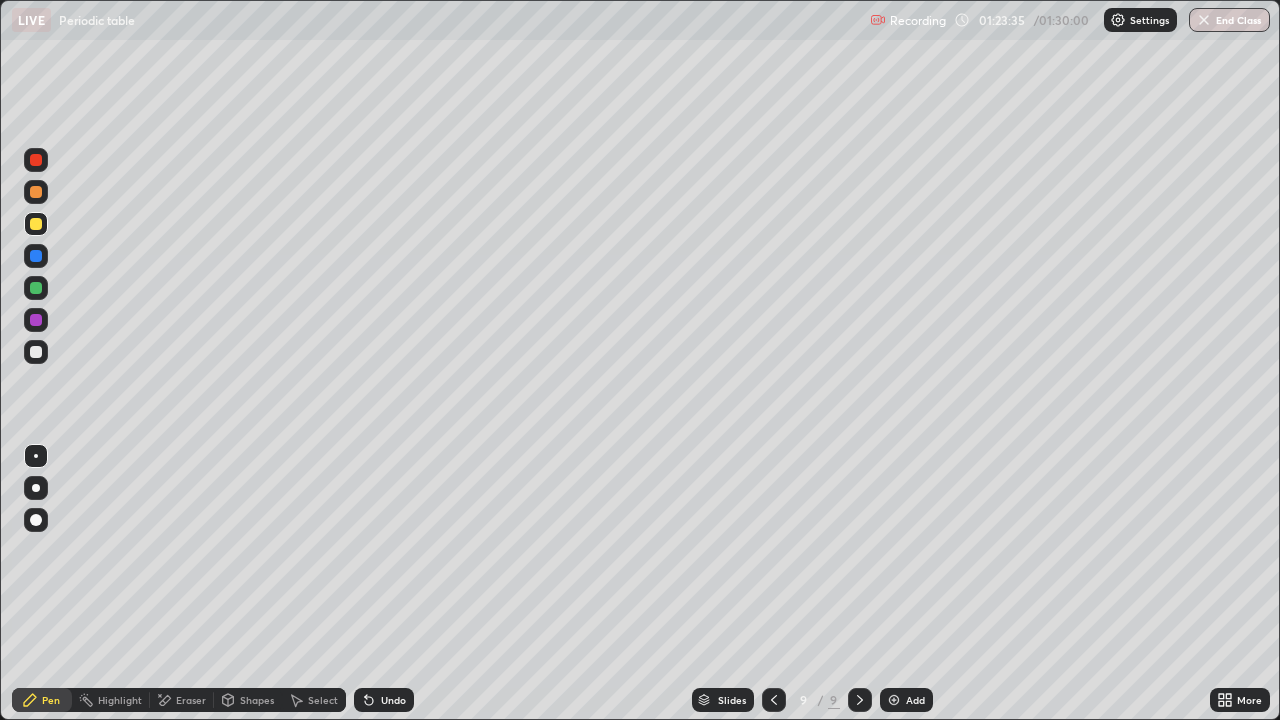 click on "Undo" at bounding box center [393, 700] 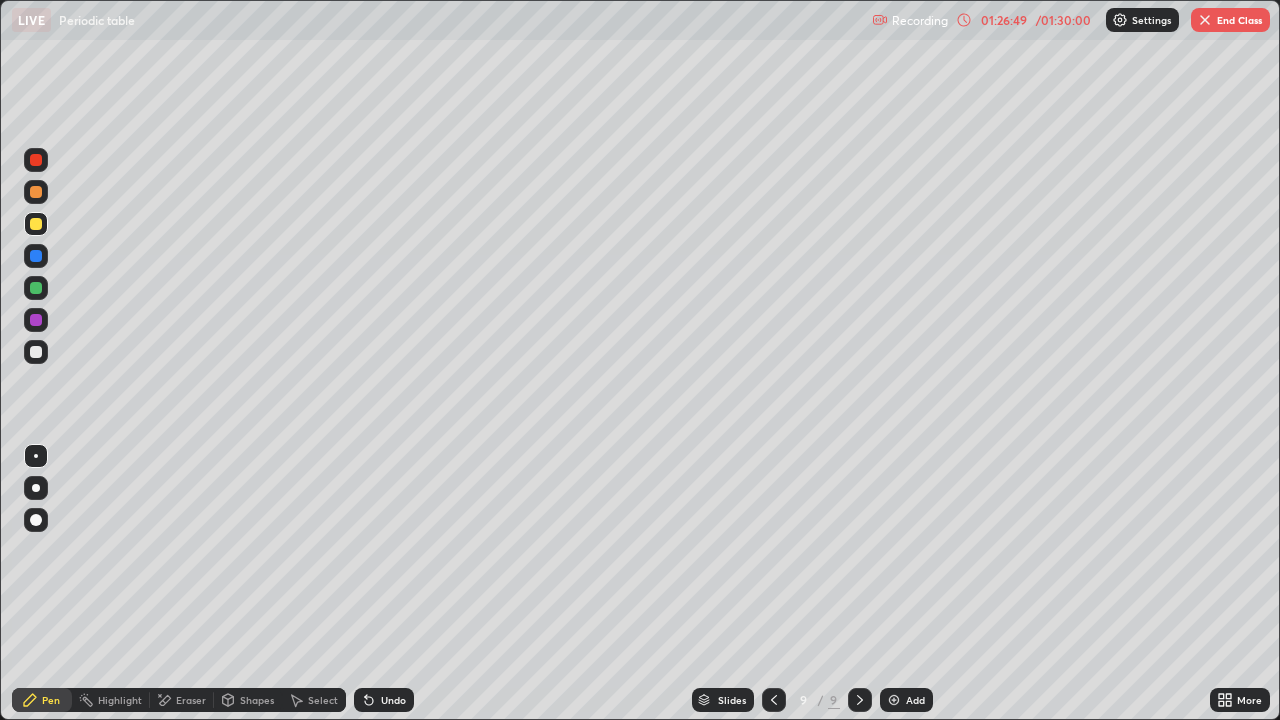 click on "Undo" at bounding box center (393, 700) 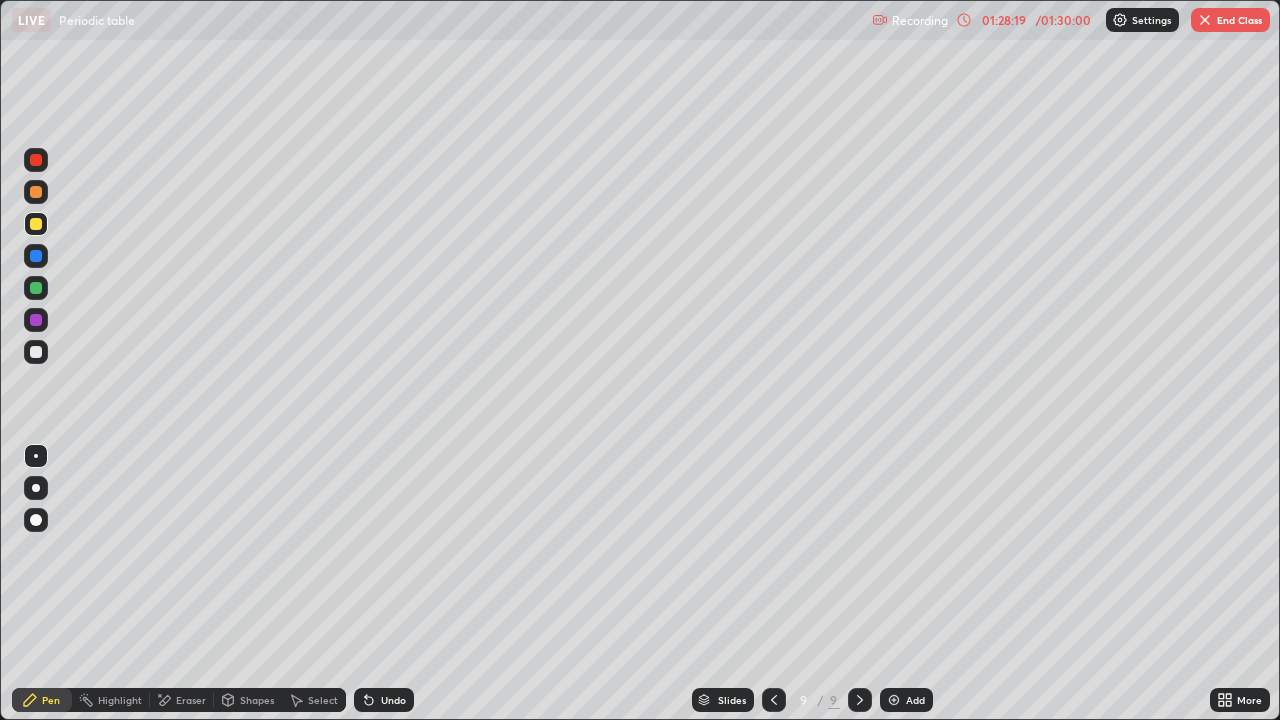 click at bounding box center [894, 700] 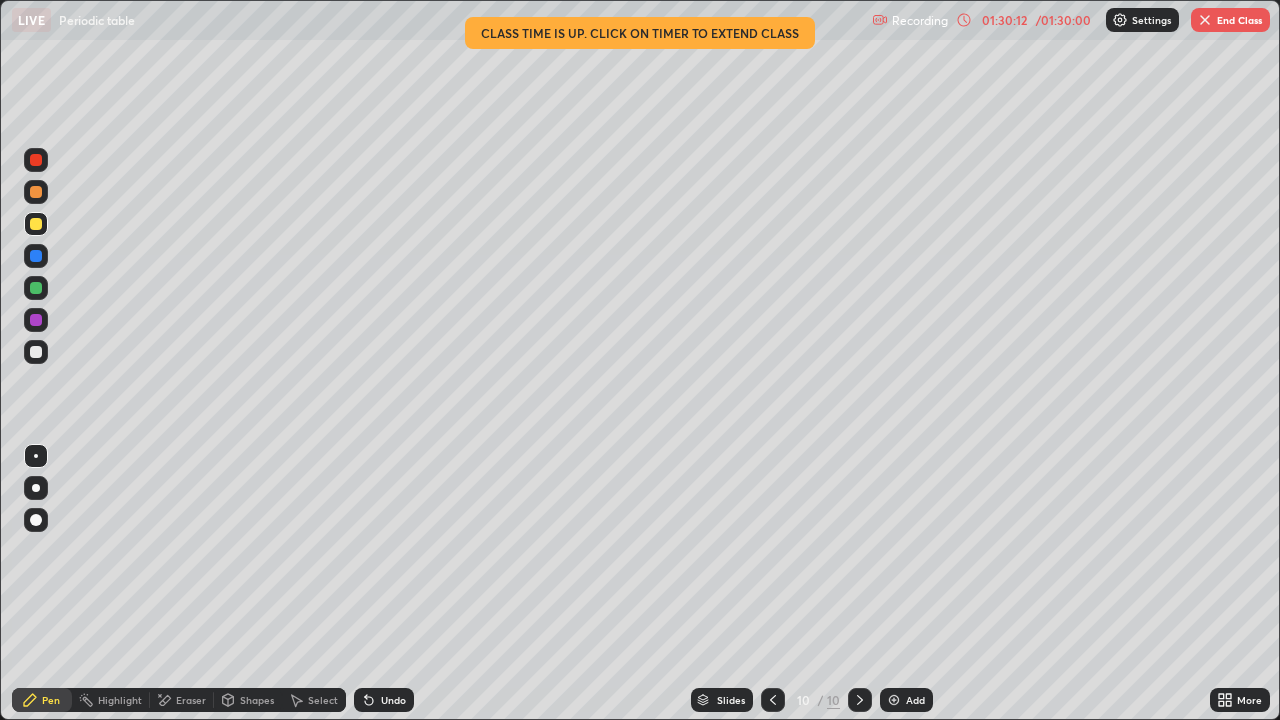 click on "Undo" at bounding box center (393, 700) 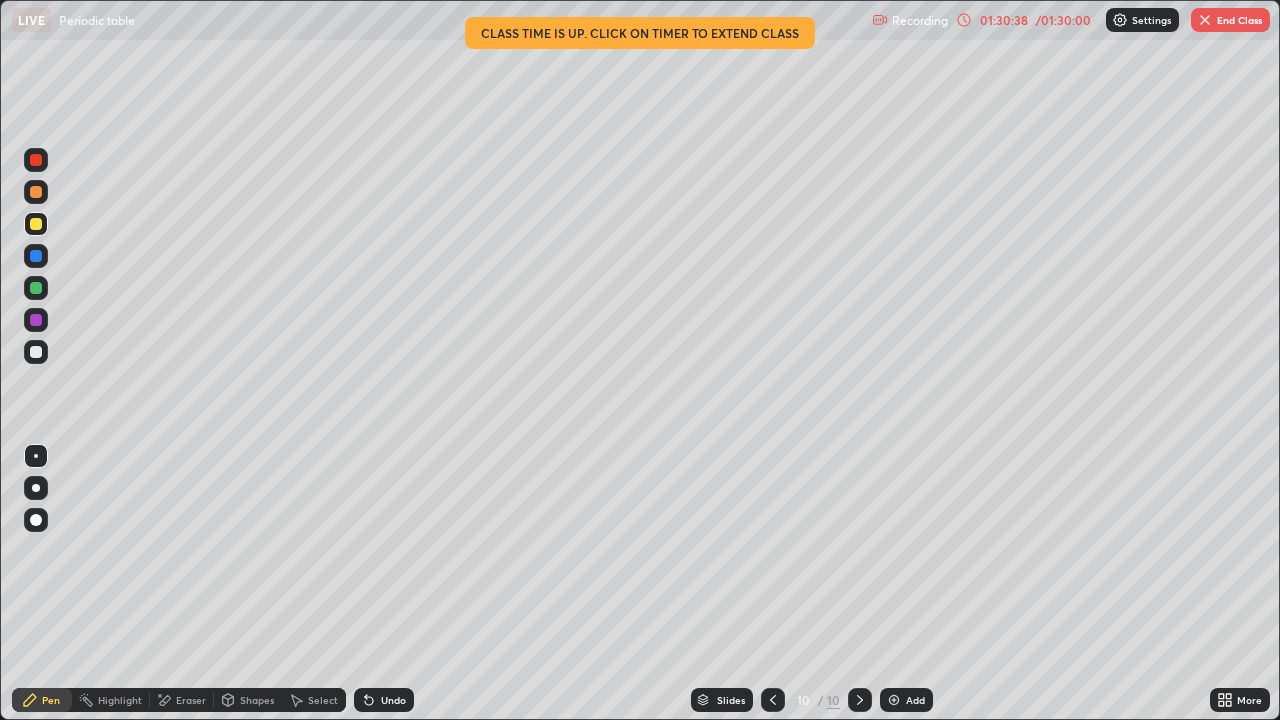 click on "01:30:38" at bounding box center [1004, 20] 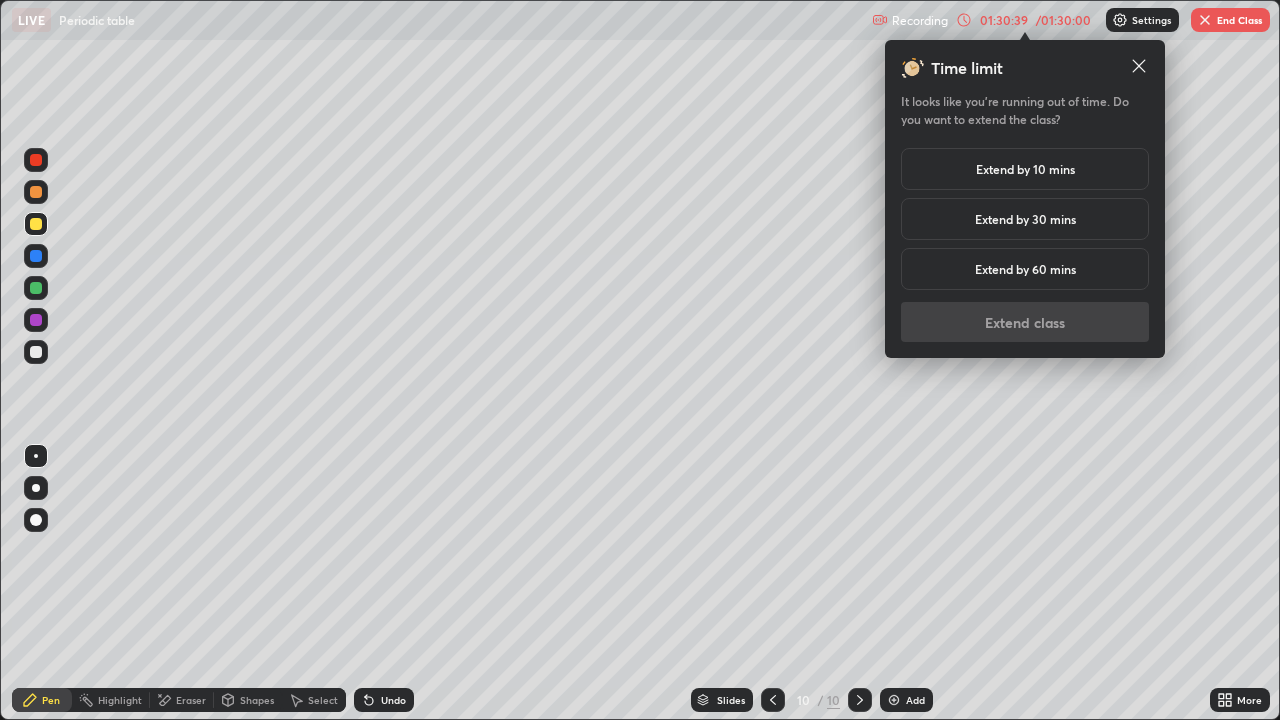 click on "Extend by 10 mins" at bounding box center [1025, 169] 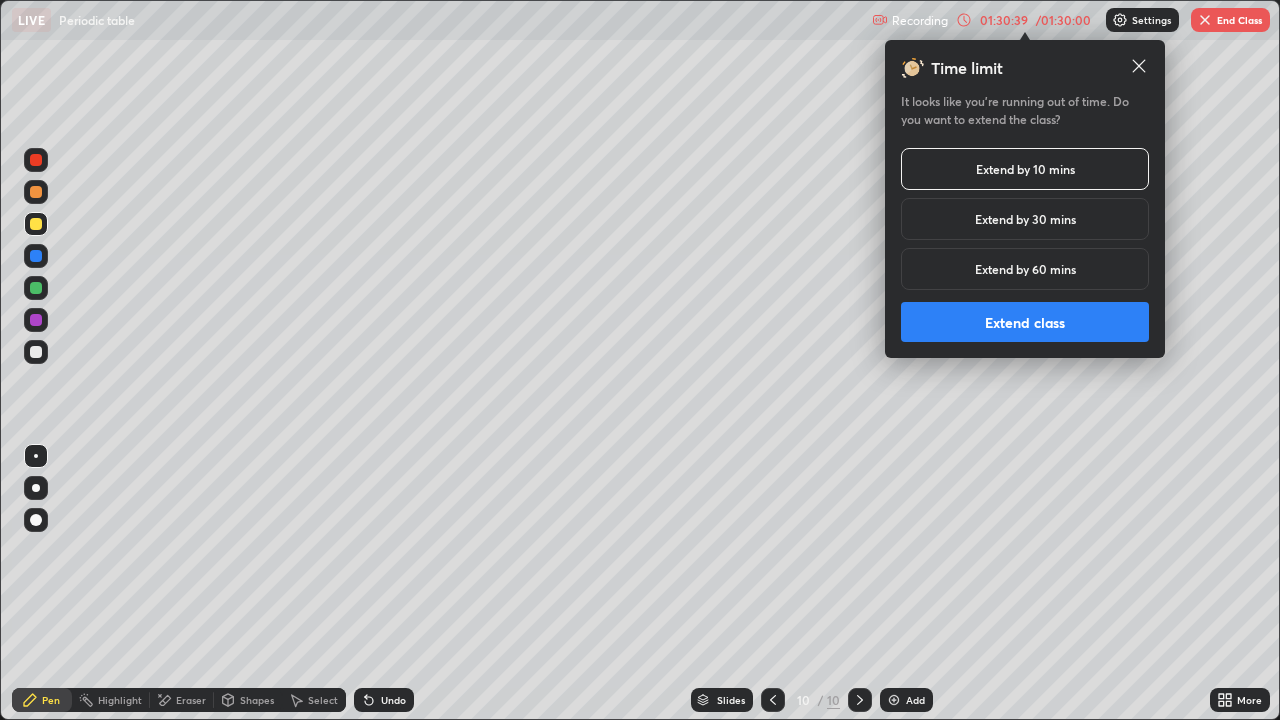 click on "Extend class" at bounding box center [1025, 322] 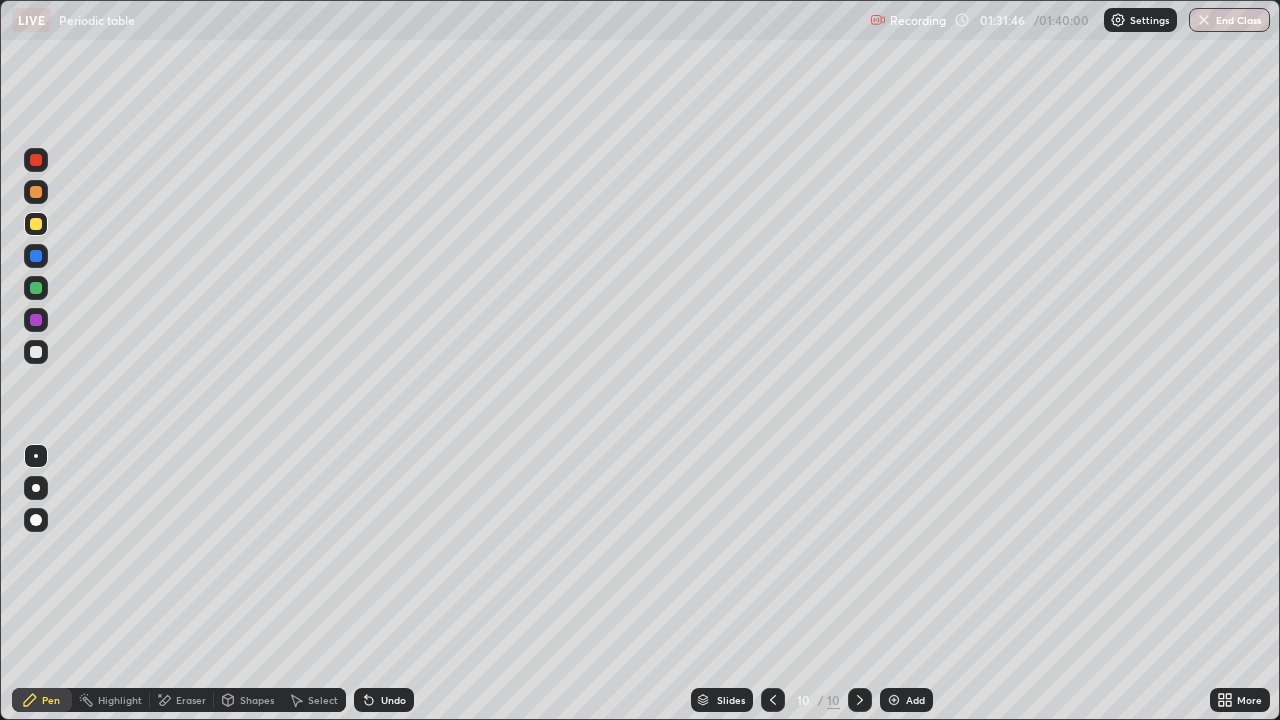 click on "Highlight" at bounding box center (111, 700) 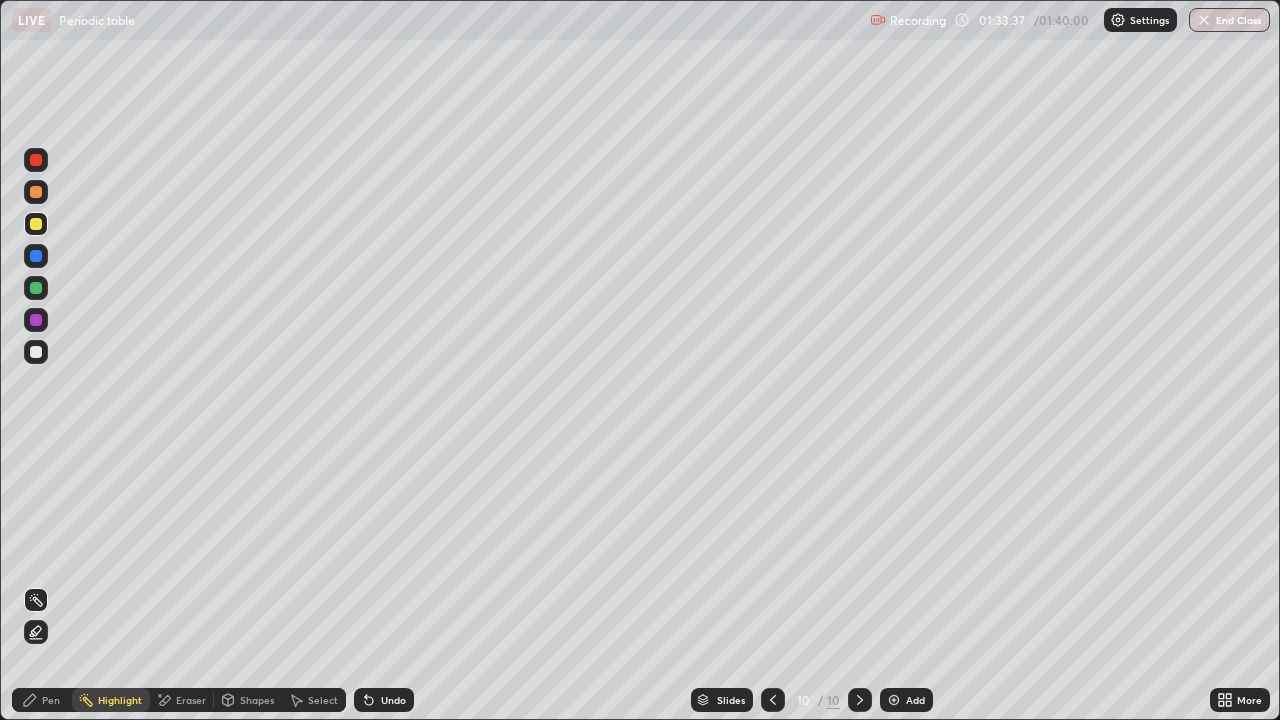 click 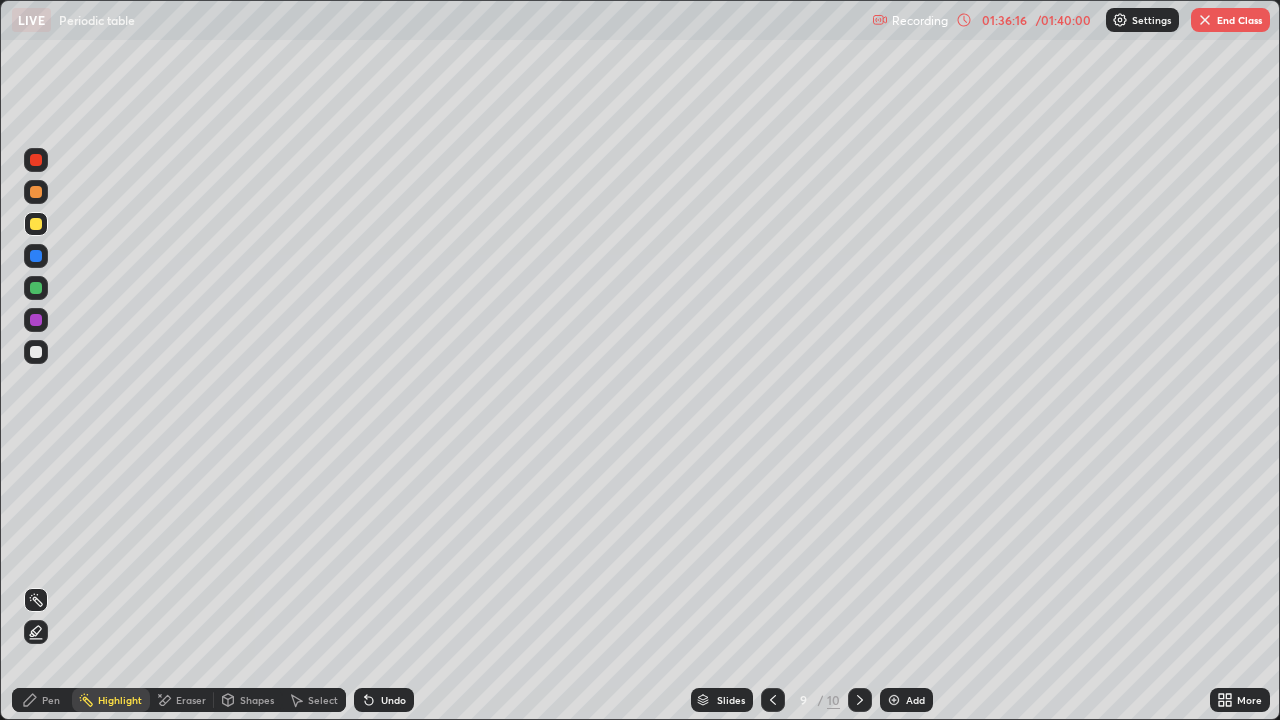 click at bounding box center [1205, 20] 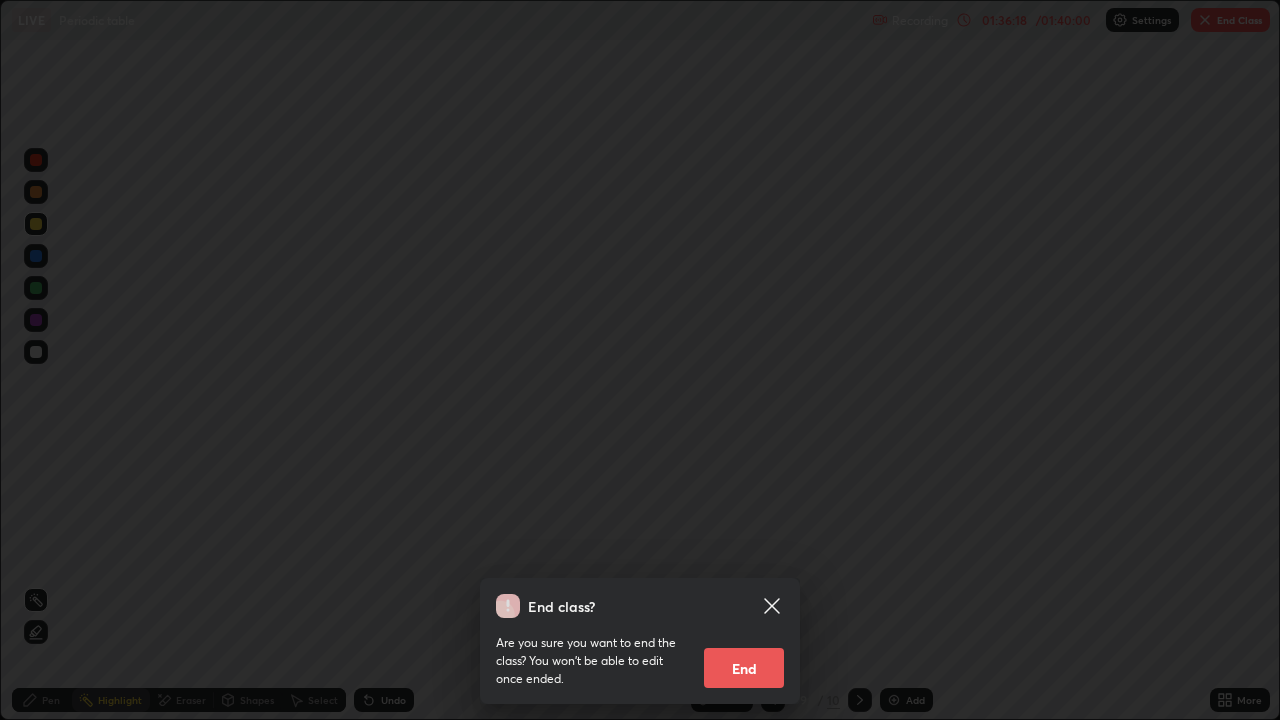 click on "End" at bounding box center (744, 668) 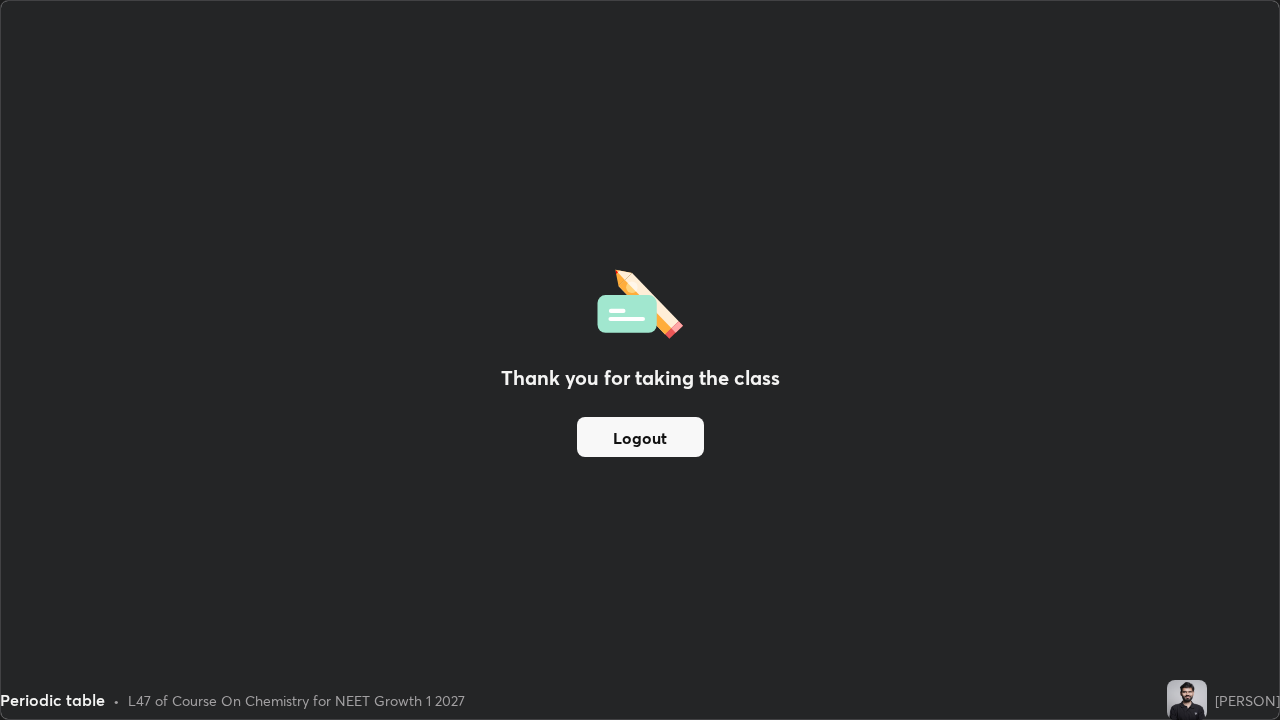 click on "Periodic table • L47 of Course On Chemistry for NEET Growth 1 2027" at bounding box center [579, 700] 